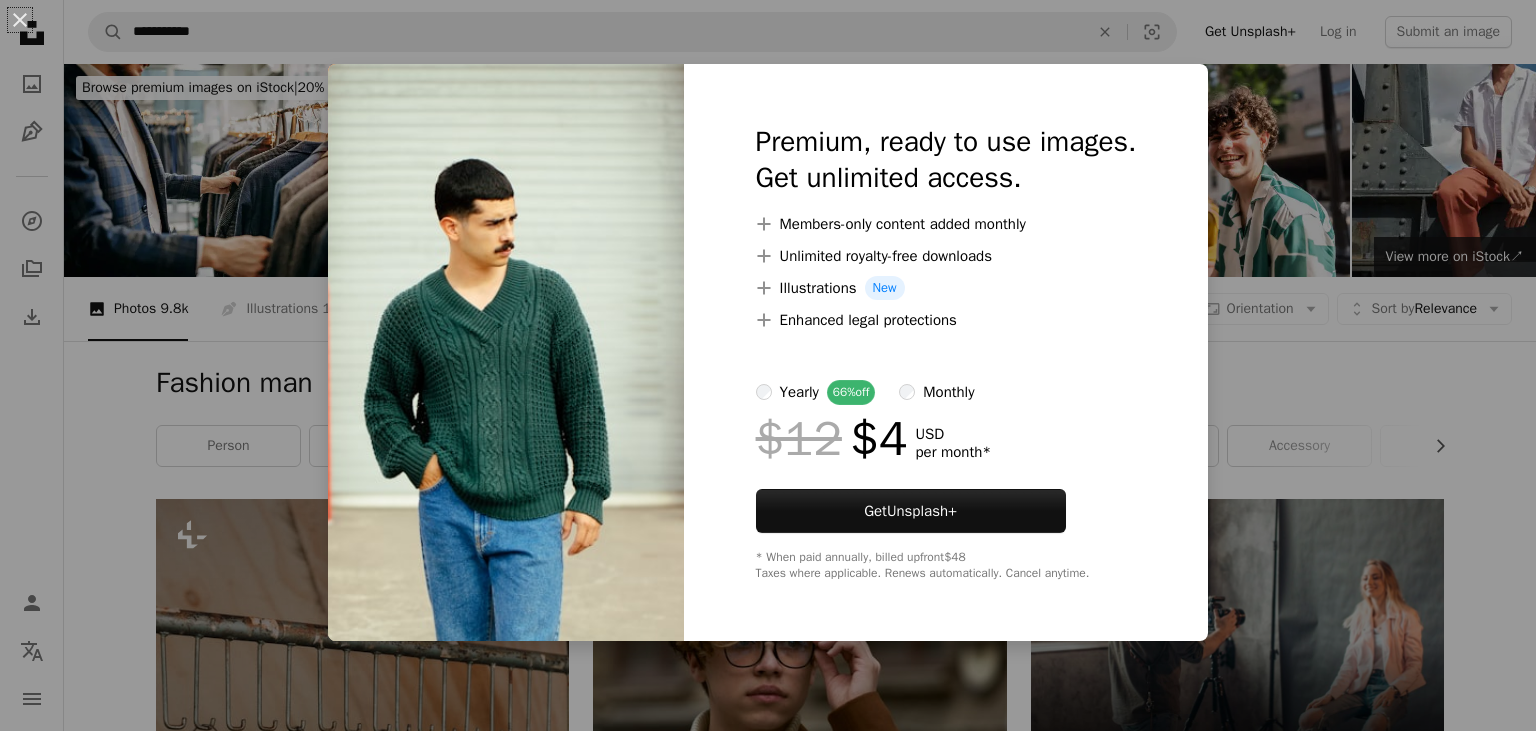 scroll, scrollTop: 8522, scrollLeft: 0, axis: vertical 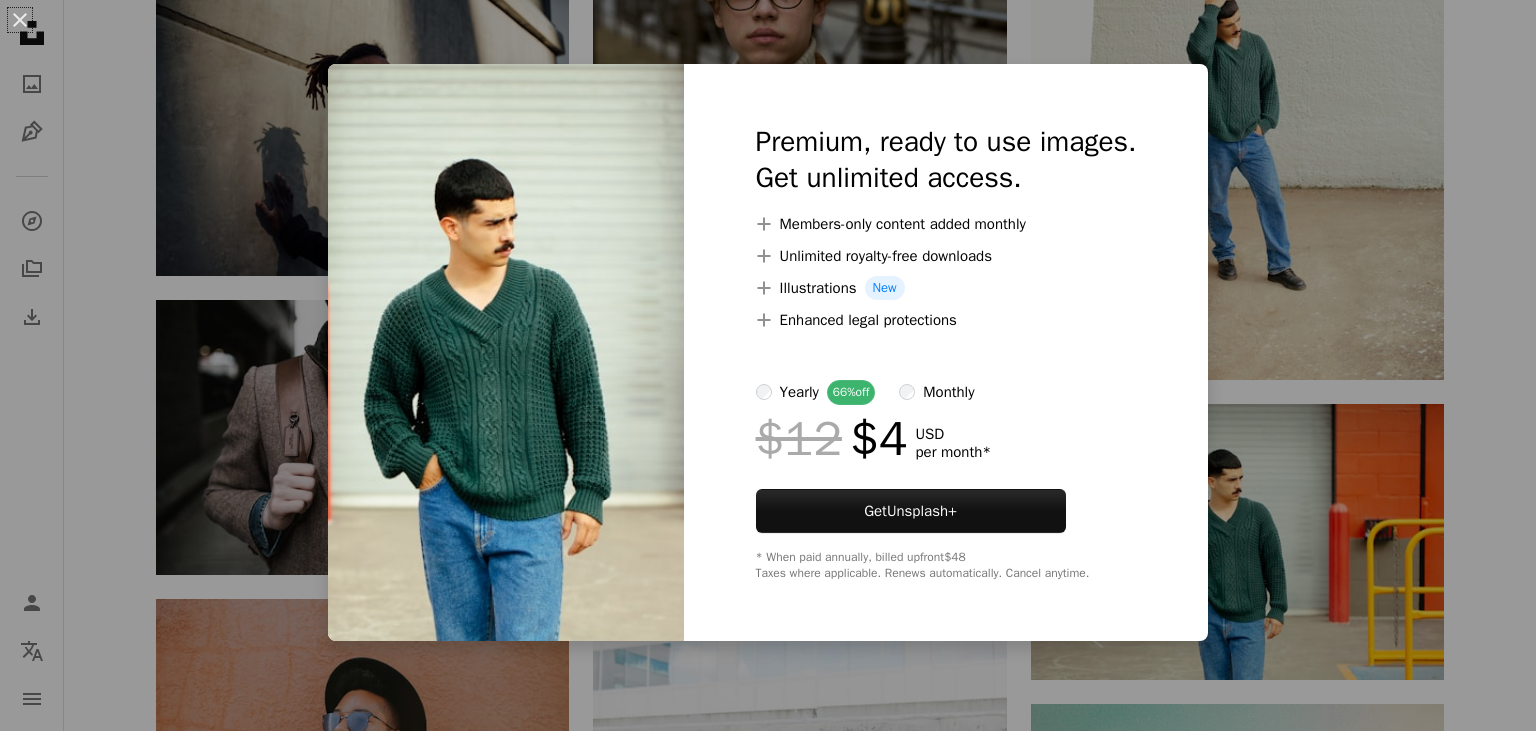 click on "An X shape Premium, ready to use images. Get unlimited access. A plus sign Members-only content added monthly A plus sign Unlimited royalty-free downloads A plus sign Illustrations  New A plus sign Enhanced legal protections yearly 66%  off monthly $12   $4 USD per month * Get  Unsplash+ * When paid annually, billed upfront  $48 Taxes where applicable. Renews automatically. Cancel anytime." at bounding box center [768, 365] 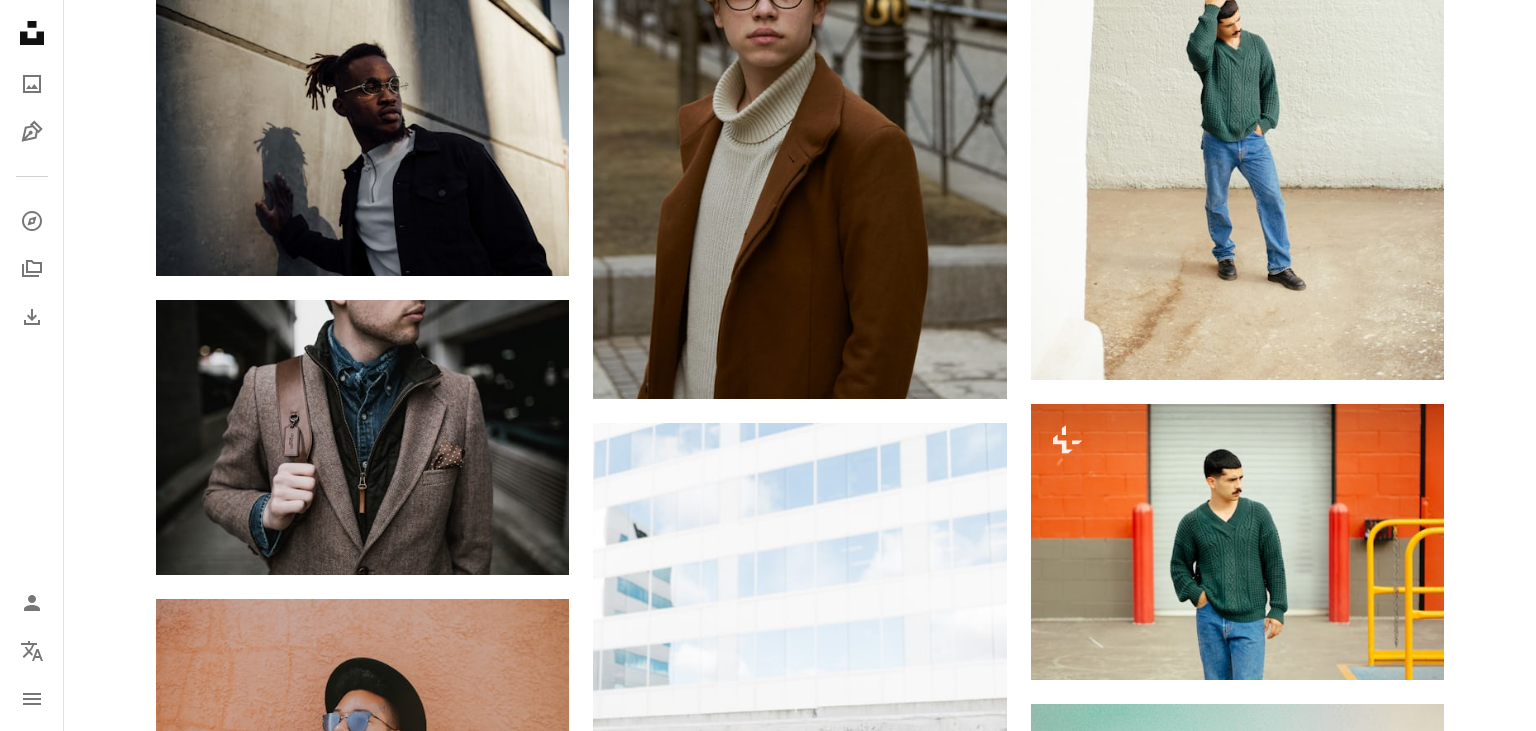 scroll, scrollTop: 8521, scrollLeft: 0, axis: vertical 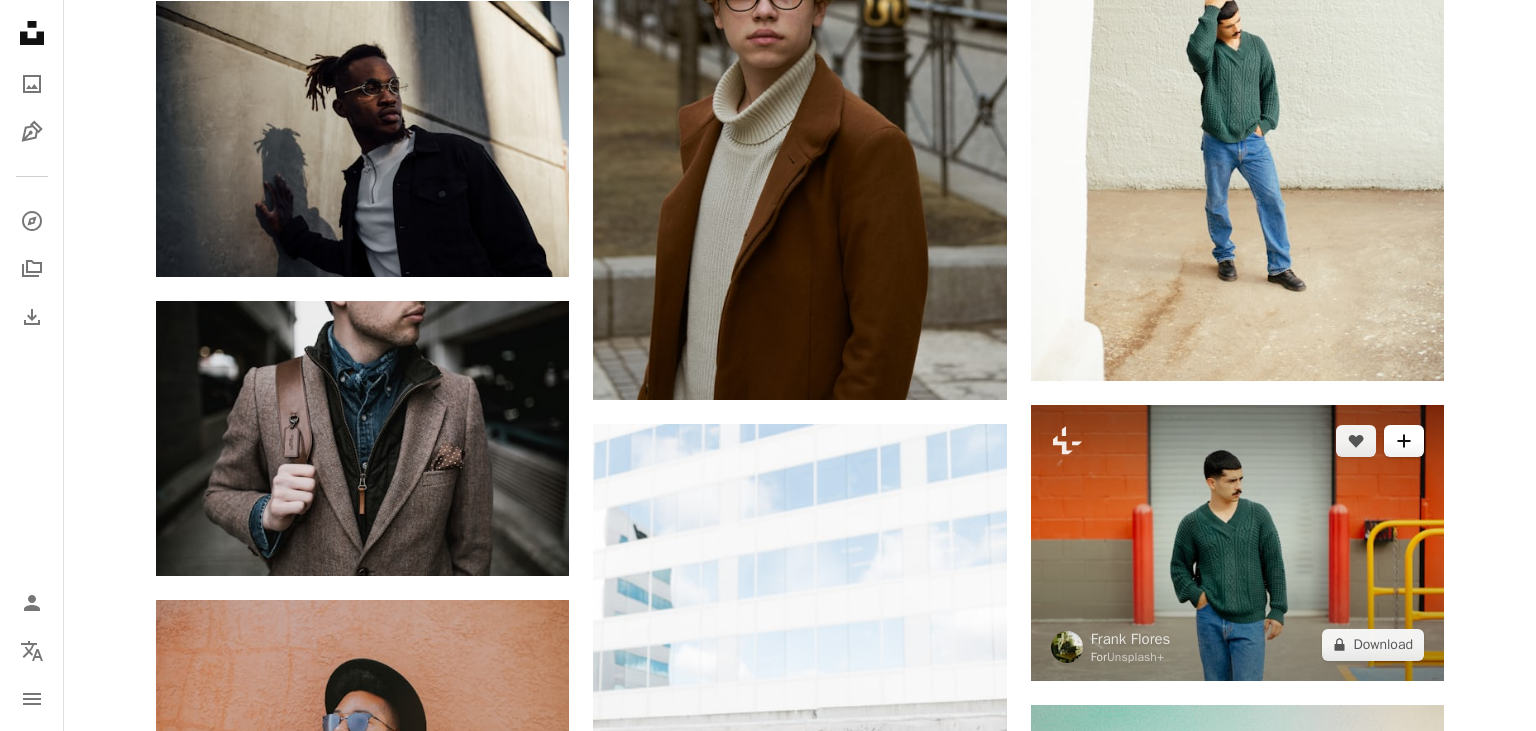 click on "A plus sign" 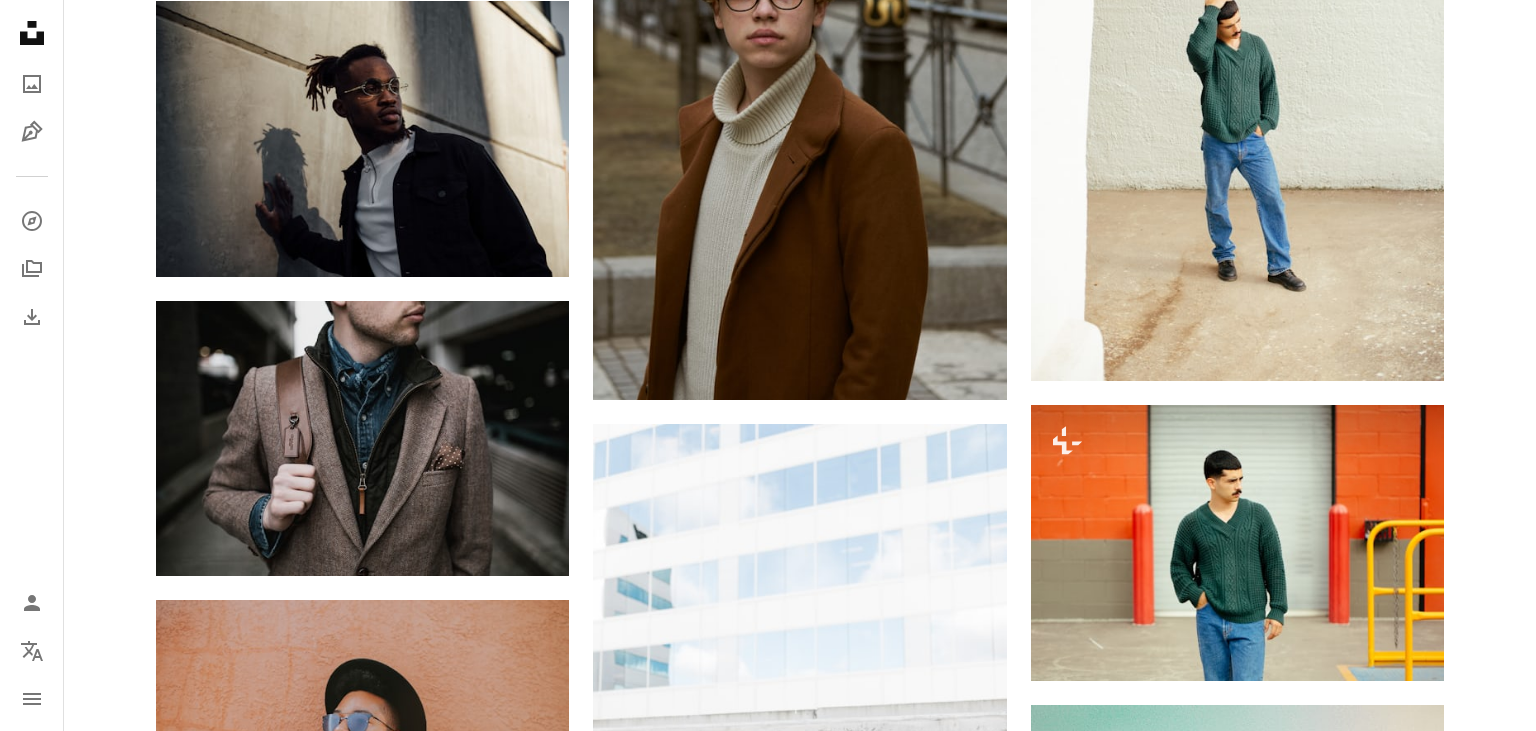 click on "An X shape Join Unsplash Already have an account?  Login First name Last name Email Username  (only letters, numbers and underscores) Password  (min. 8 char) Join By joining, you agree to the  Terms  and  Privacy Policy ." at bounding box center (768, 4619) 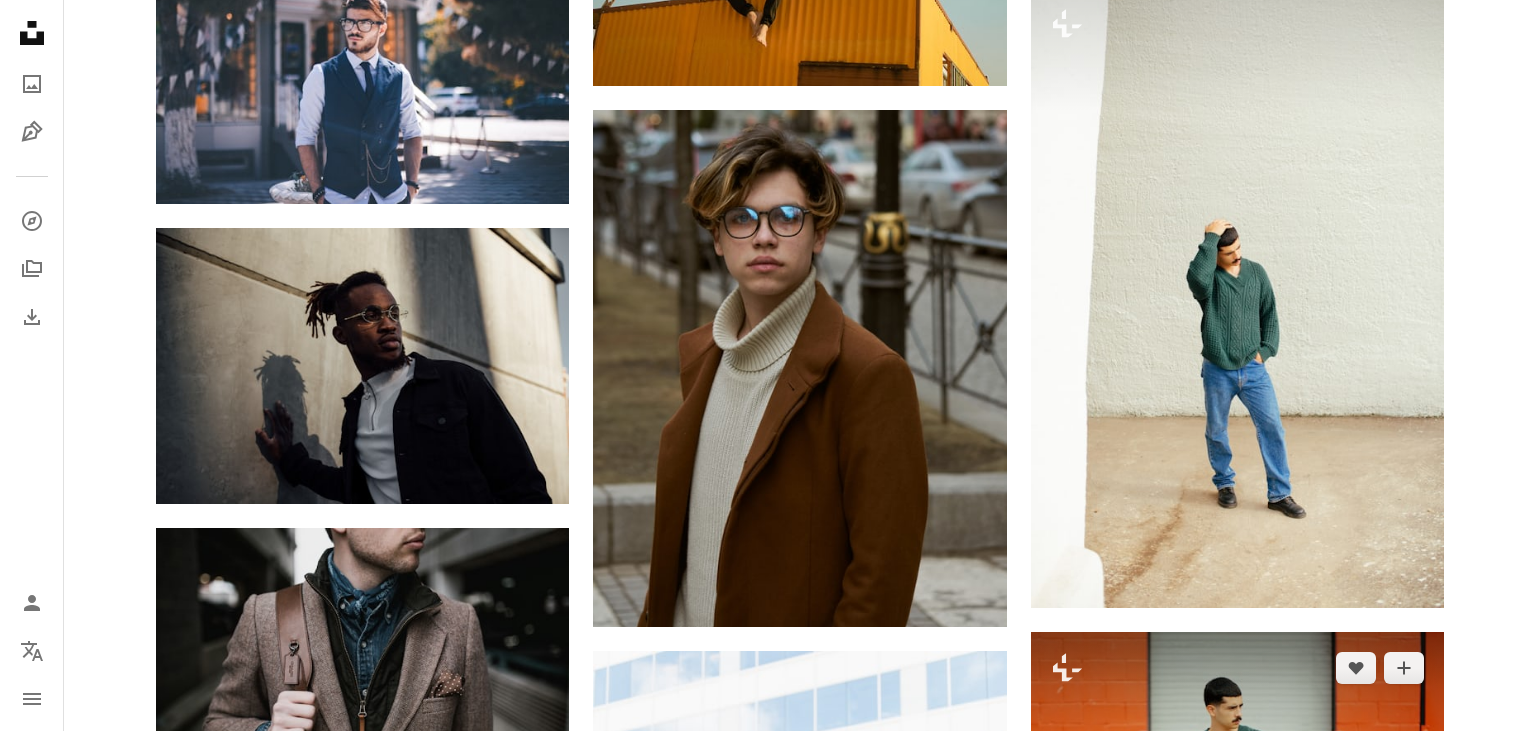 scroll, scrollTop: 8293, scrollLeft: 0, axis: vertical 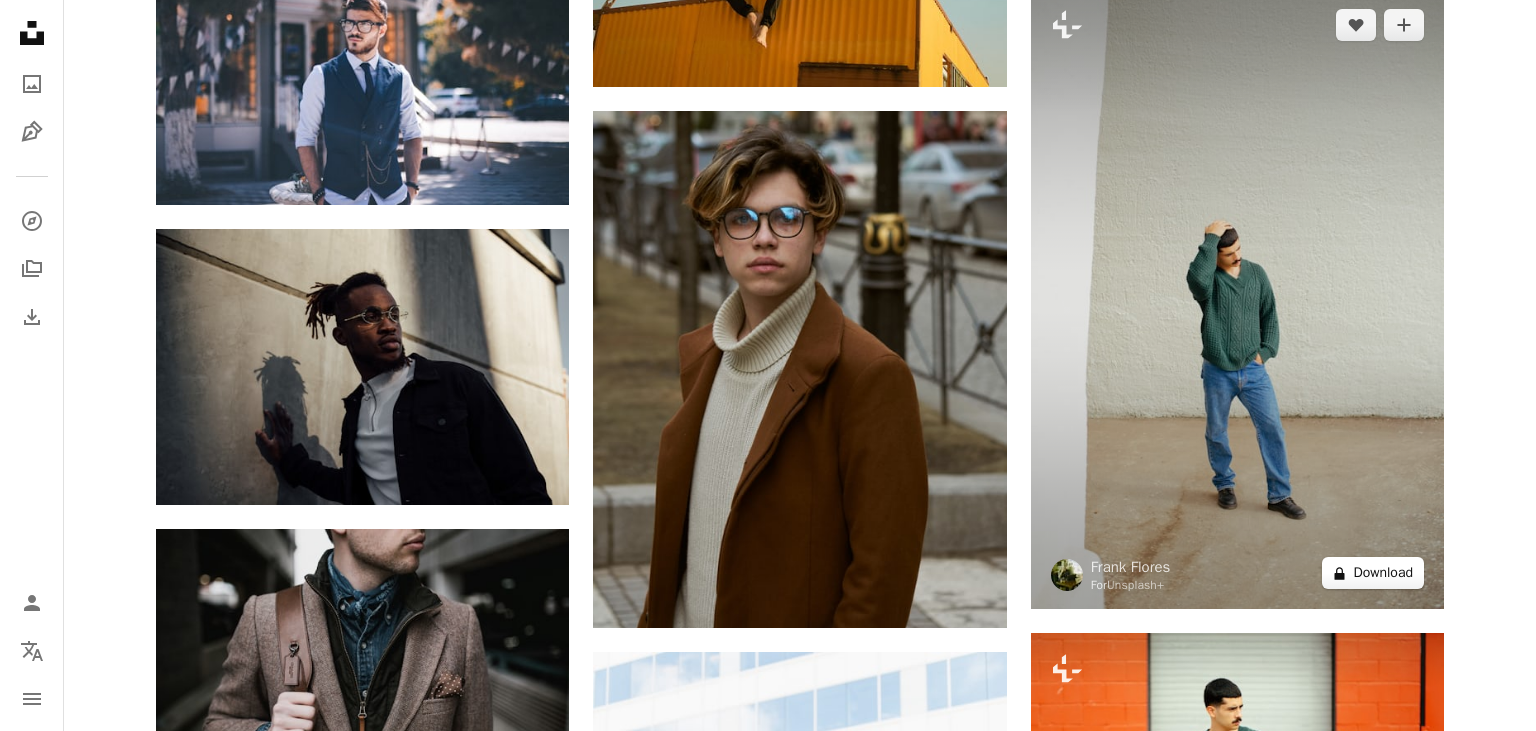 click on "A lock Download" at bounding box center (1373, 573) 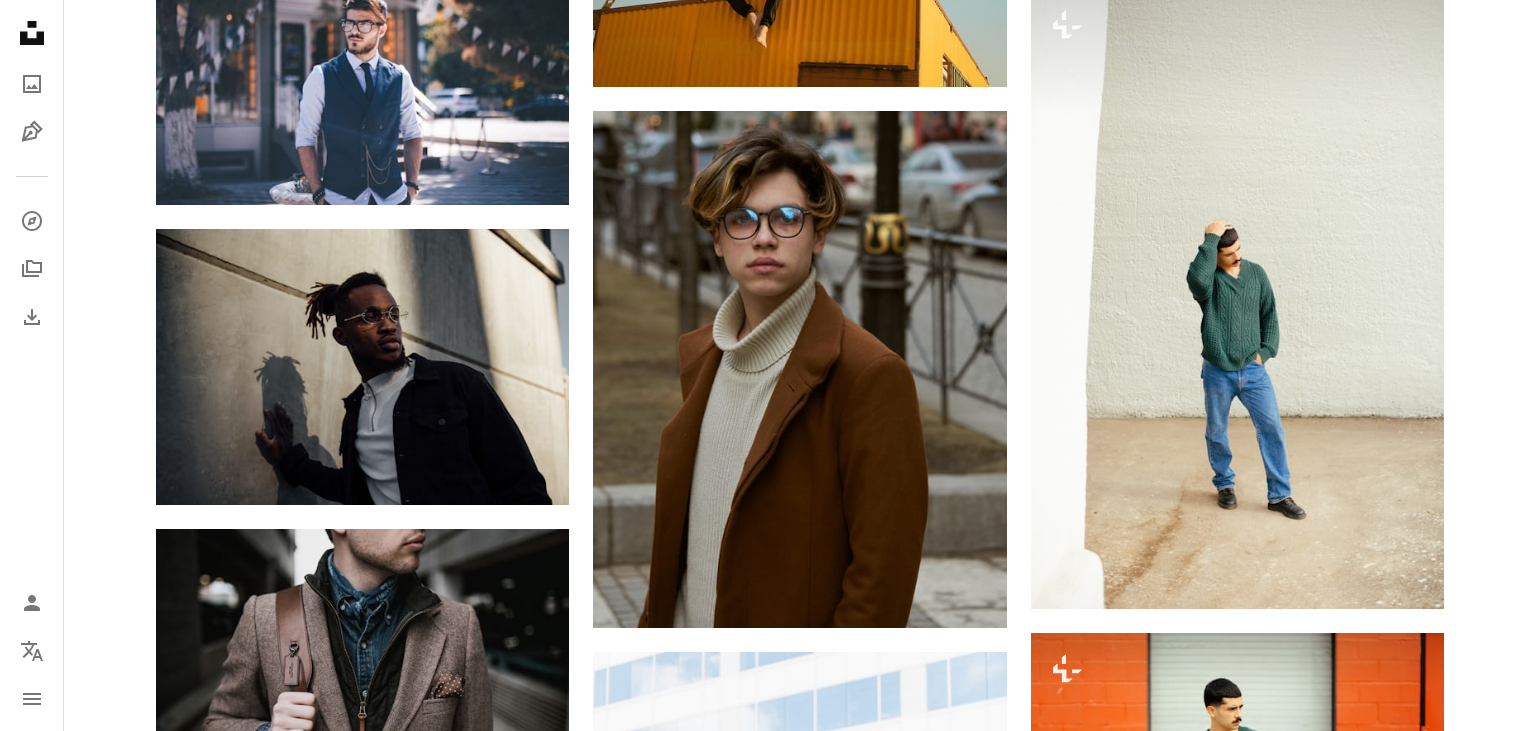 click on "An X shape Premium, ready to use images. Get unlimited access. A plus sign Members-only content added monthly A plus sign Unlimited royalty-free downloads A plus sign Illustrations  New A plus sign Enhanced legal protections yearly 66%  off monthly $12   $4 USD per month * Get  Unsplash+ * When paid annually, billed upfront  $48 Taxes where applicable. Renews automatically. Cancel anytime." at bounding box center (768, 4847) 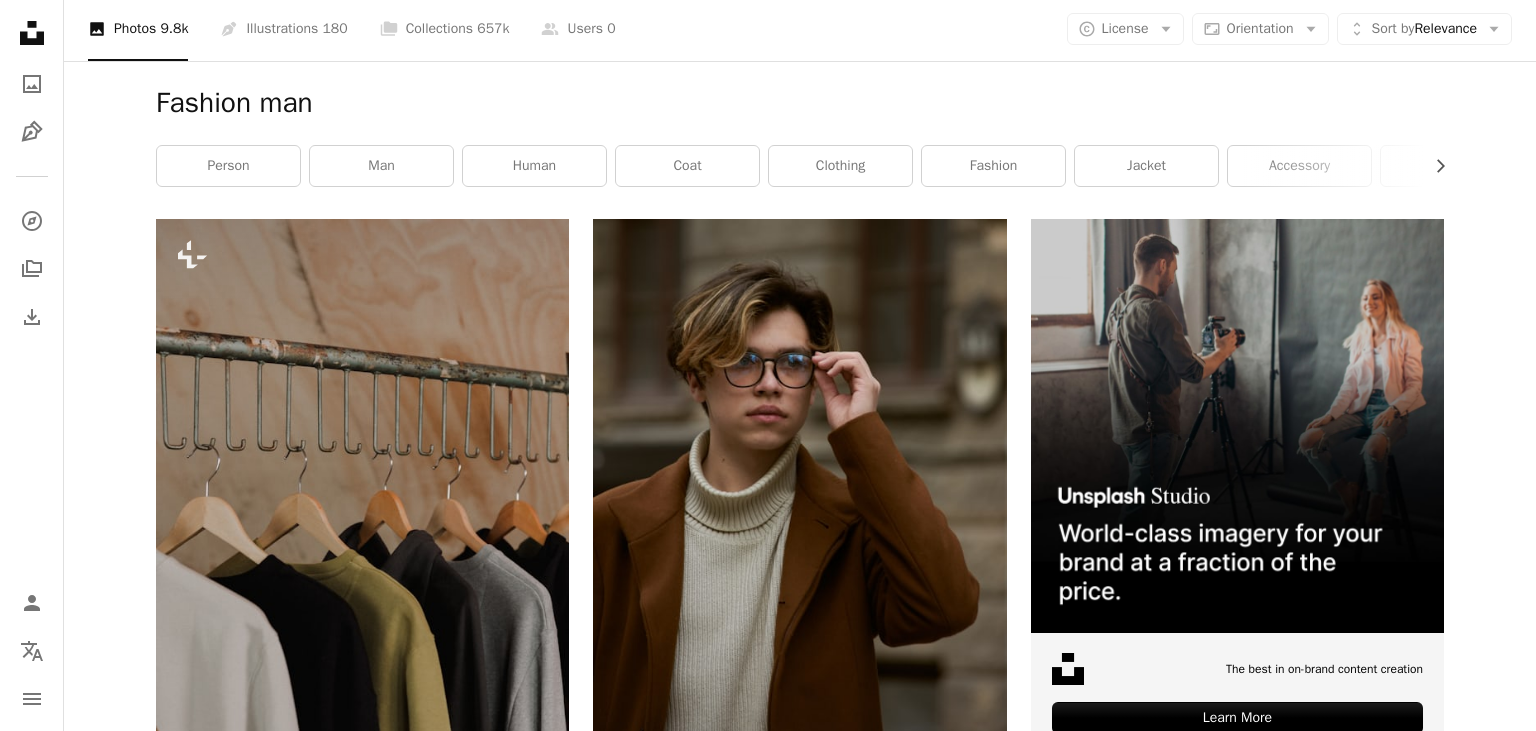 scroll, scrollTop: 0, scrollLeft: 0, axis: both 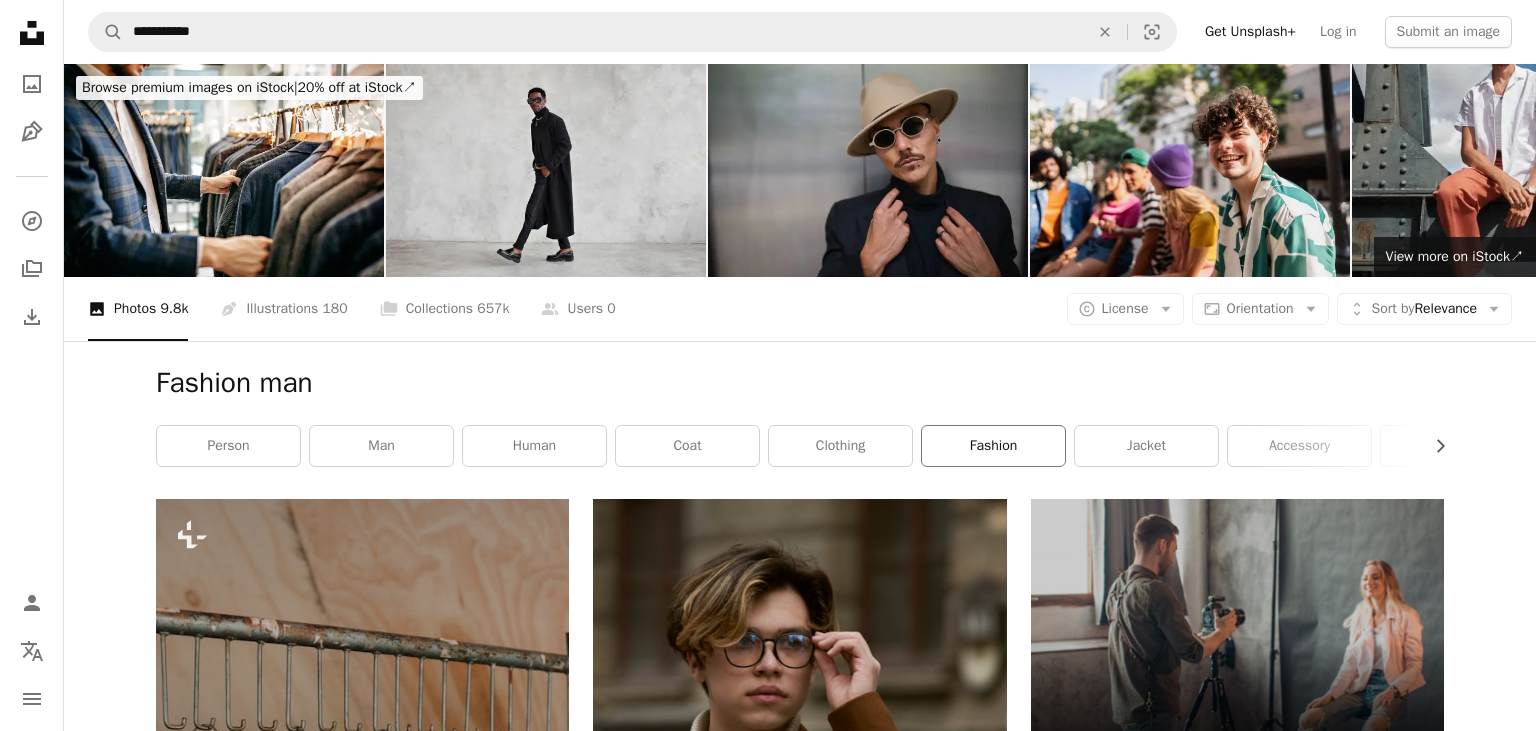 click on "fashion" at bounding box center [993, 446] 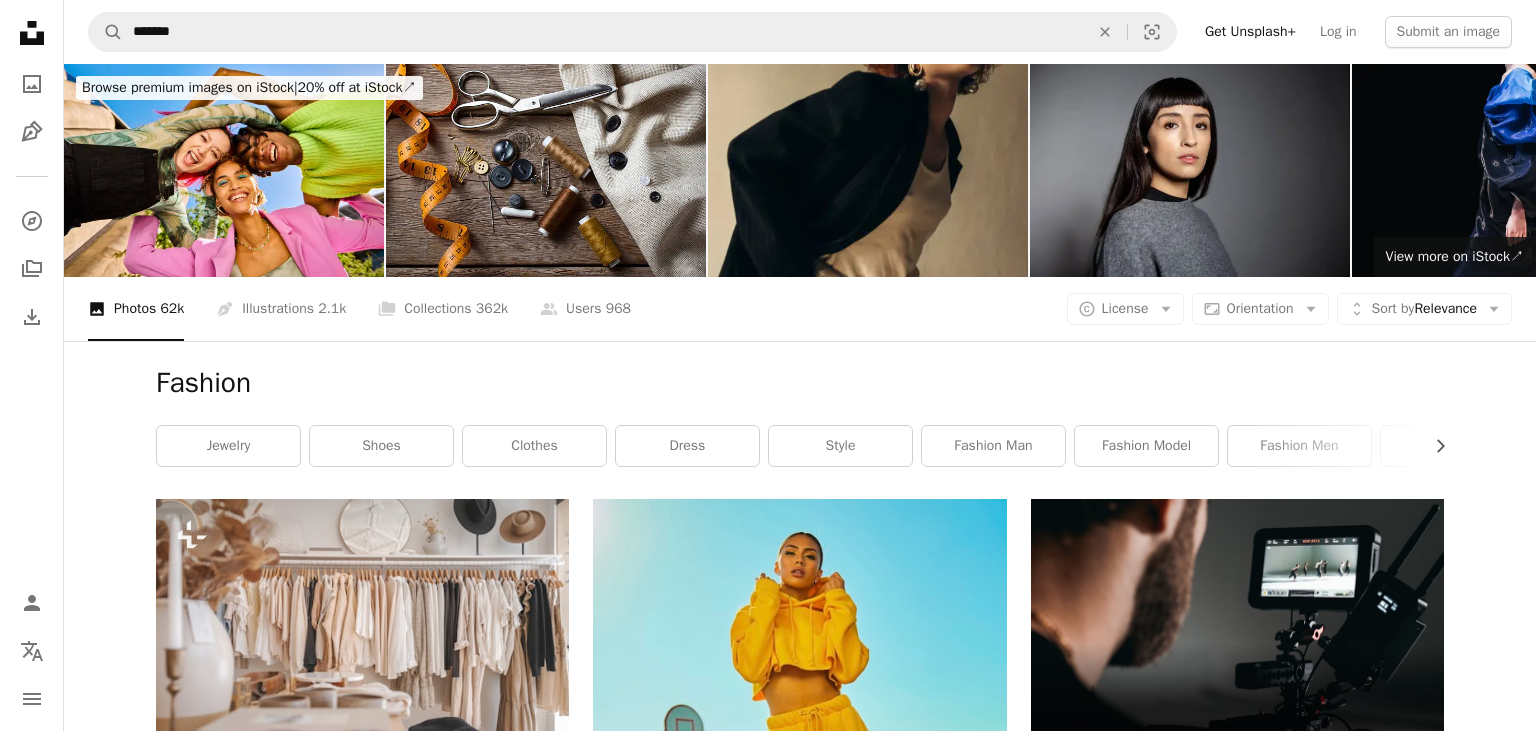 click on "fashion man" at bounding box center [993, 446] 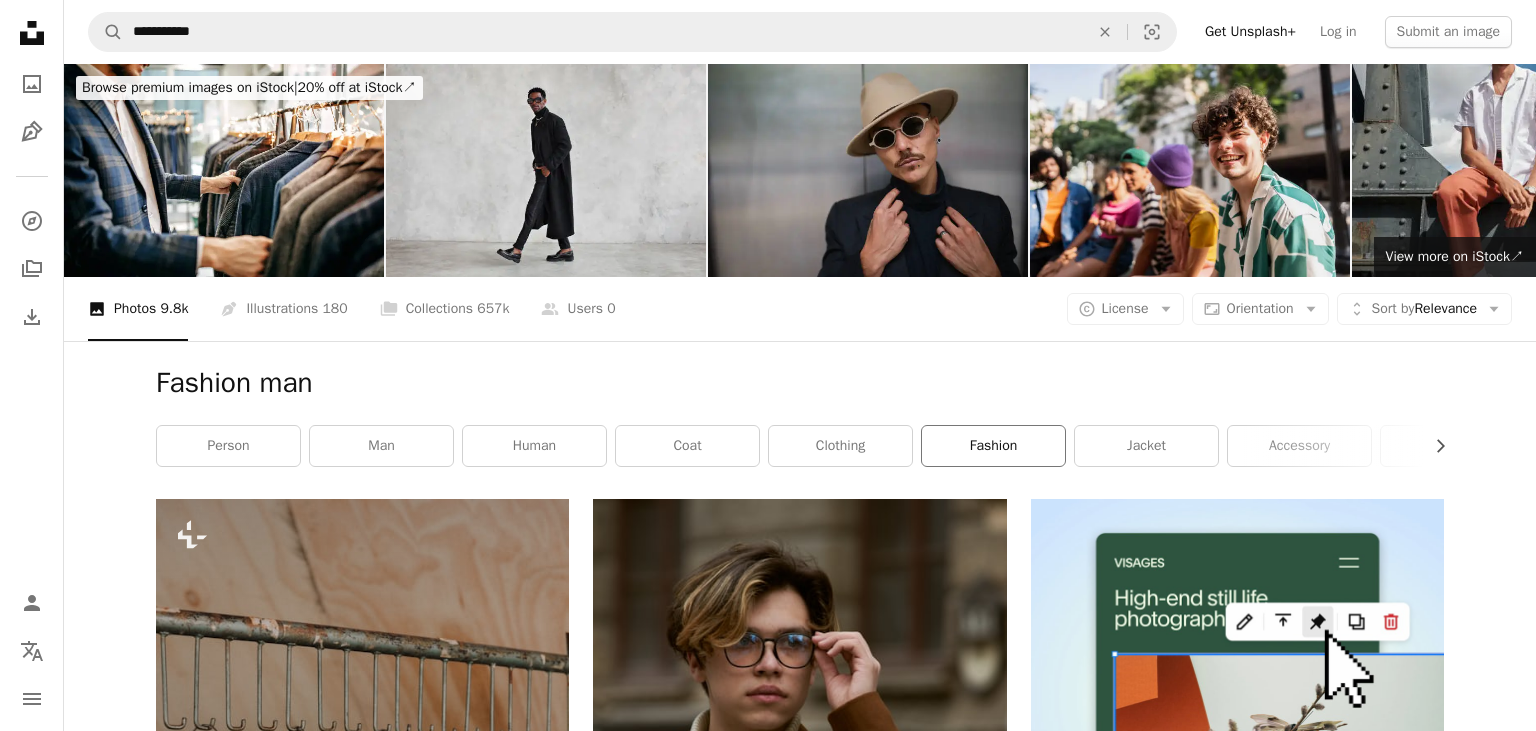 click on "fashion" at bounding box center [993, 446] 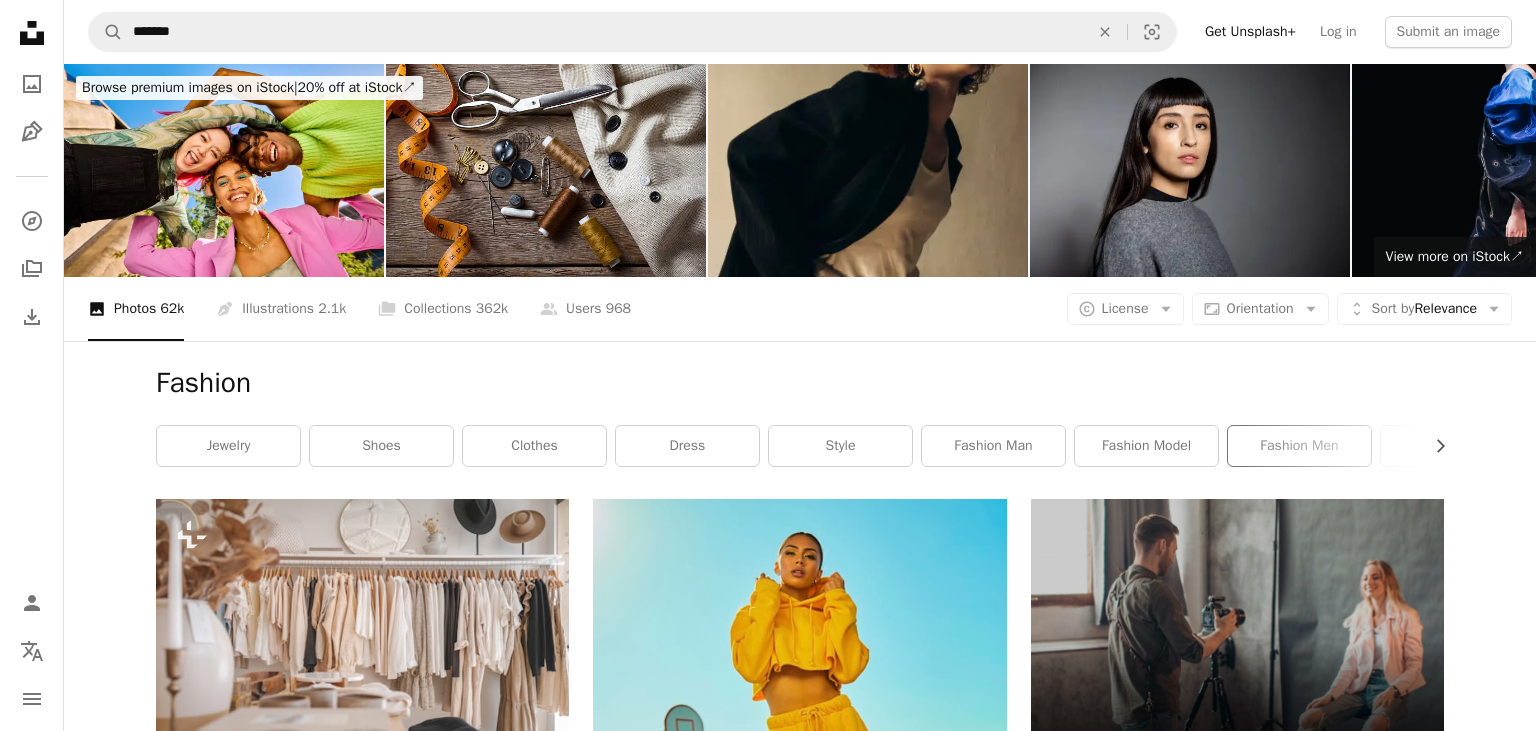click on "fashion men" at bounding box center [1299, 446] 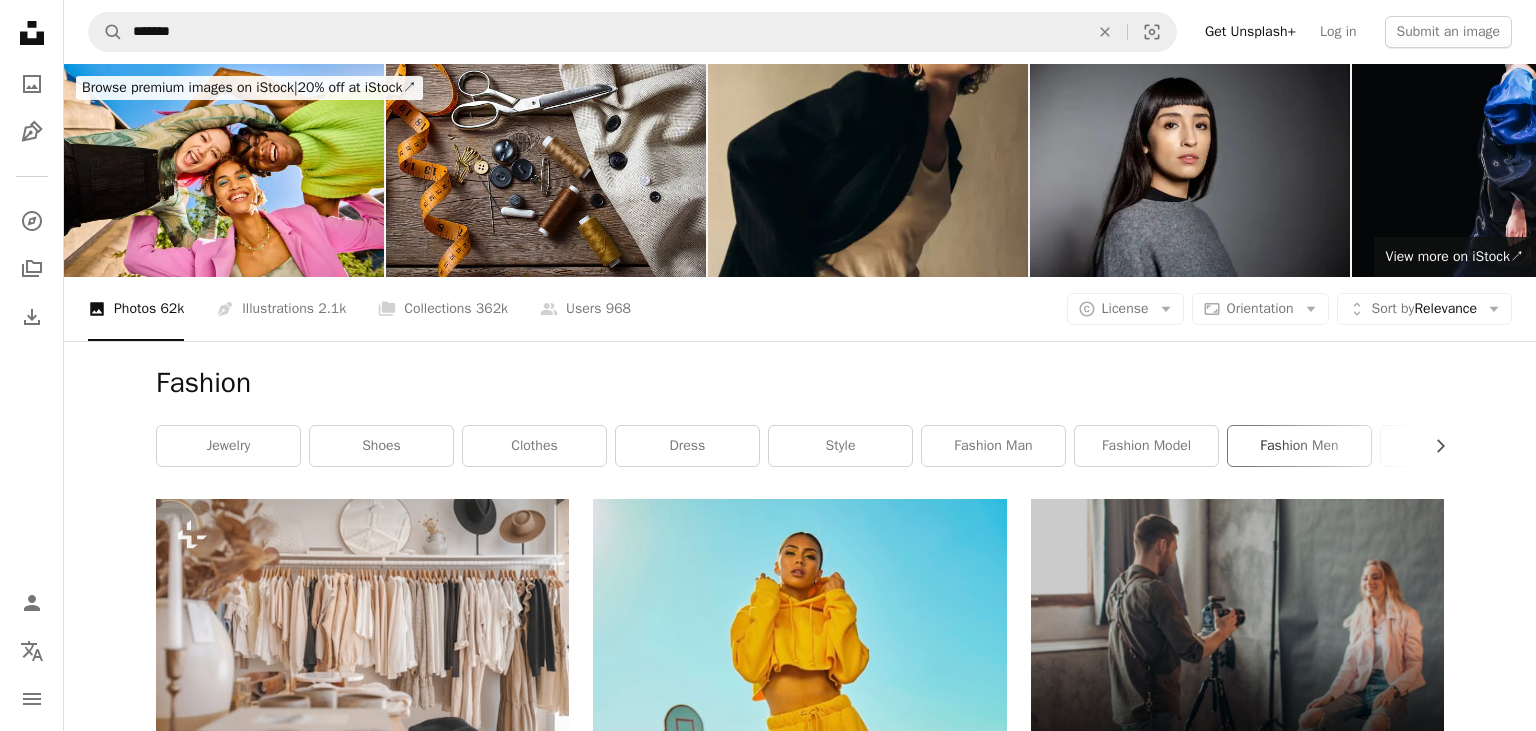 click on "fashion men" at bounding box center [1299, 446] 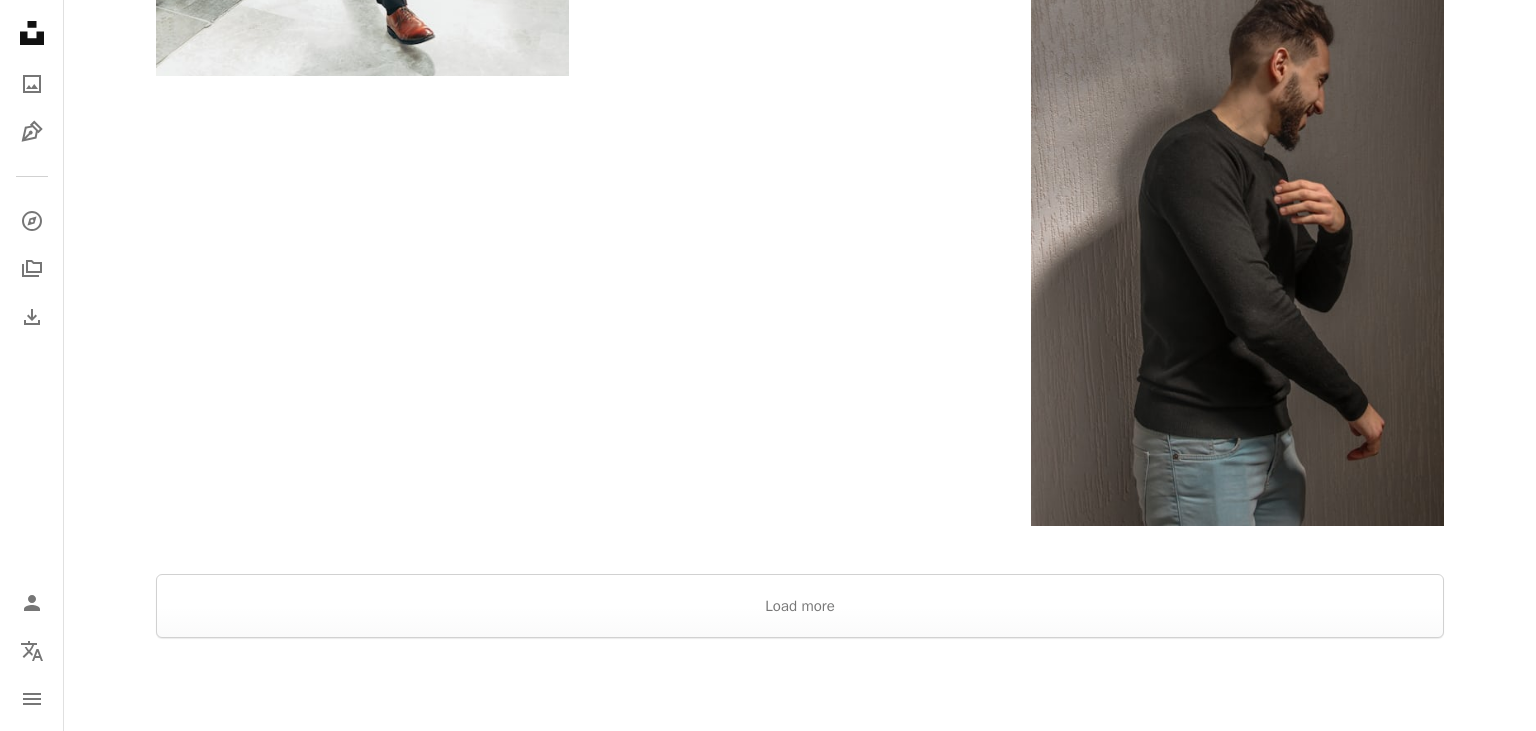 scroll, scrollTop: 4222, scrollLeft: 0, axis: vertical 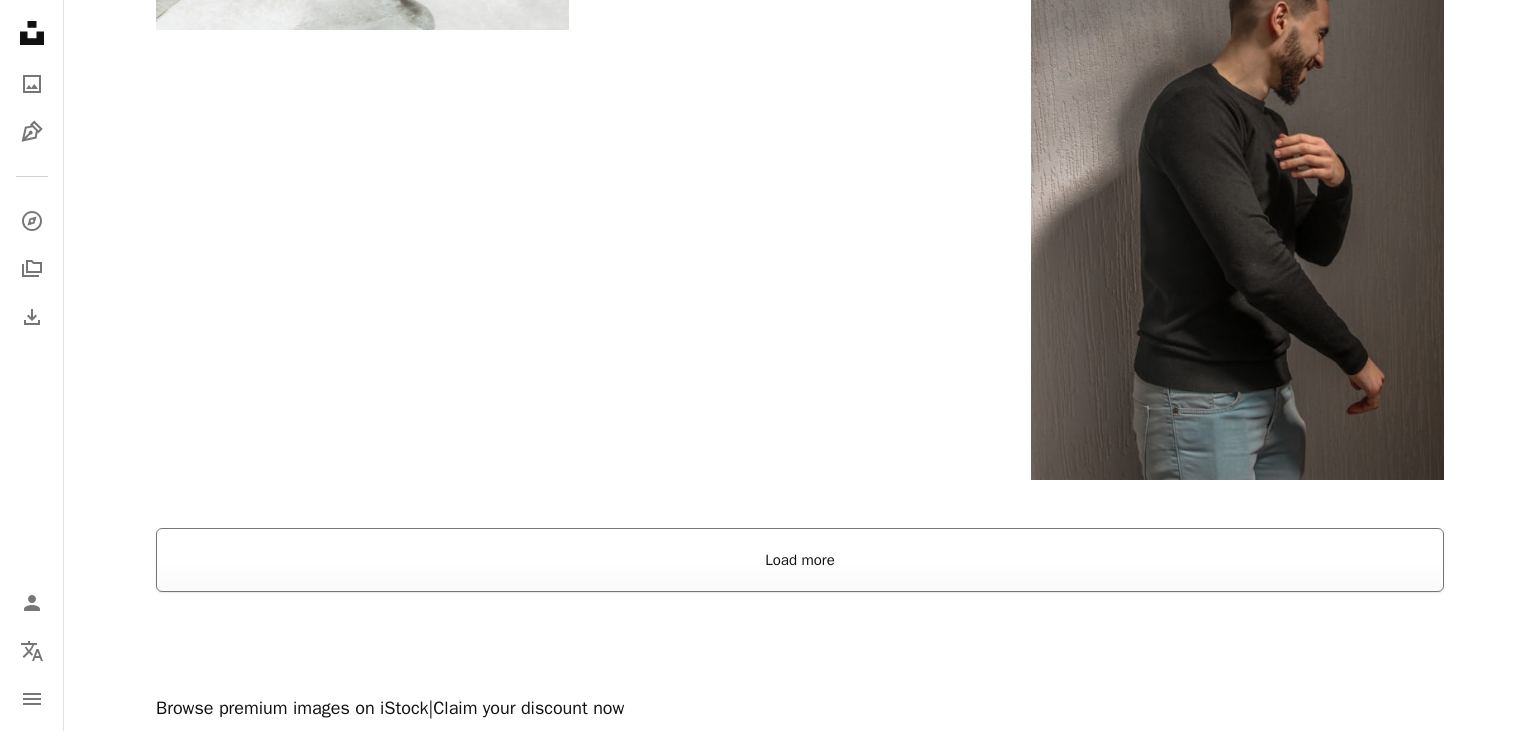 click on "Load more" at bounding box center (800, 560) 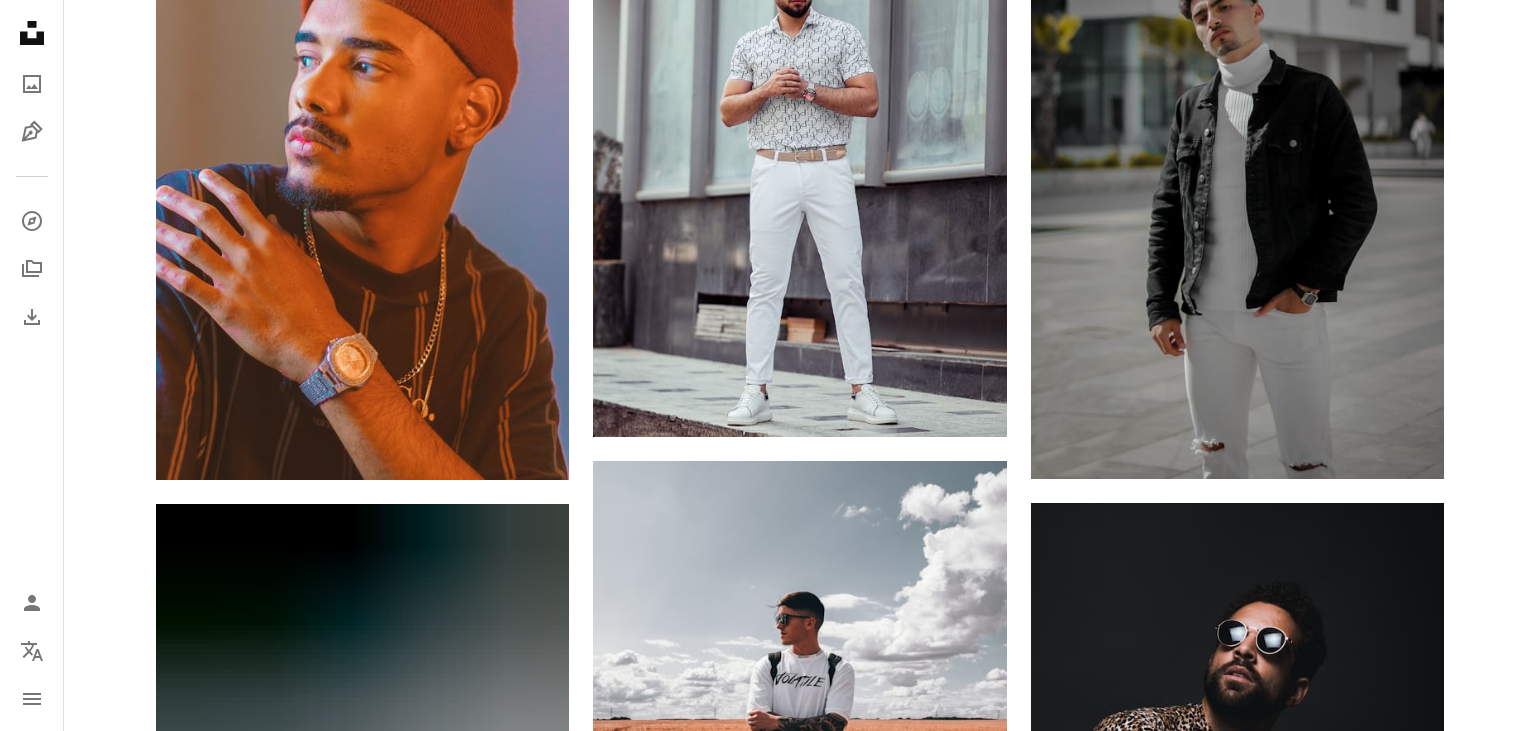 scroll, scrollTop: 13333, scrollLeft: 0, axis: vertical 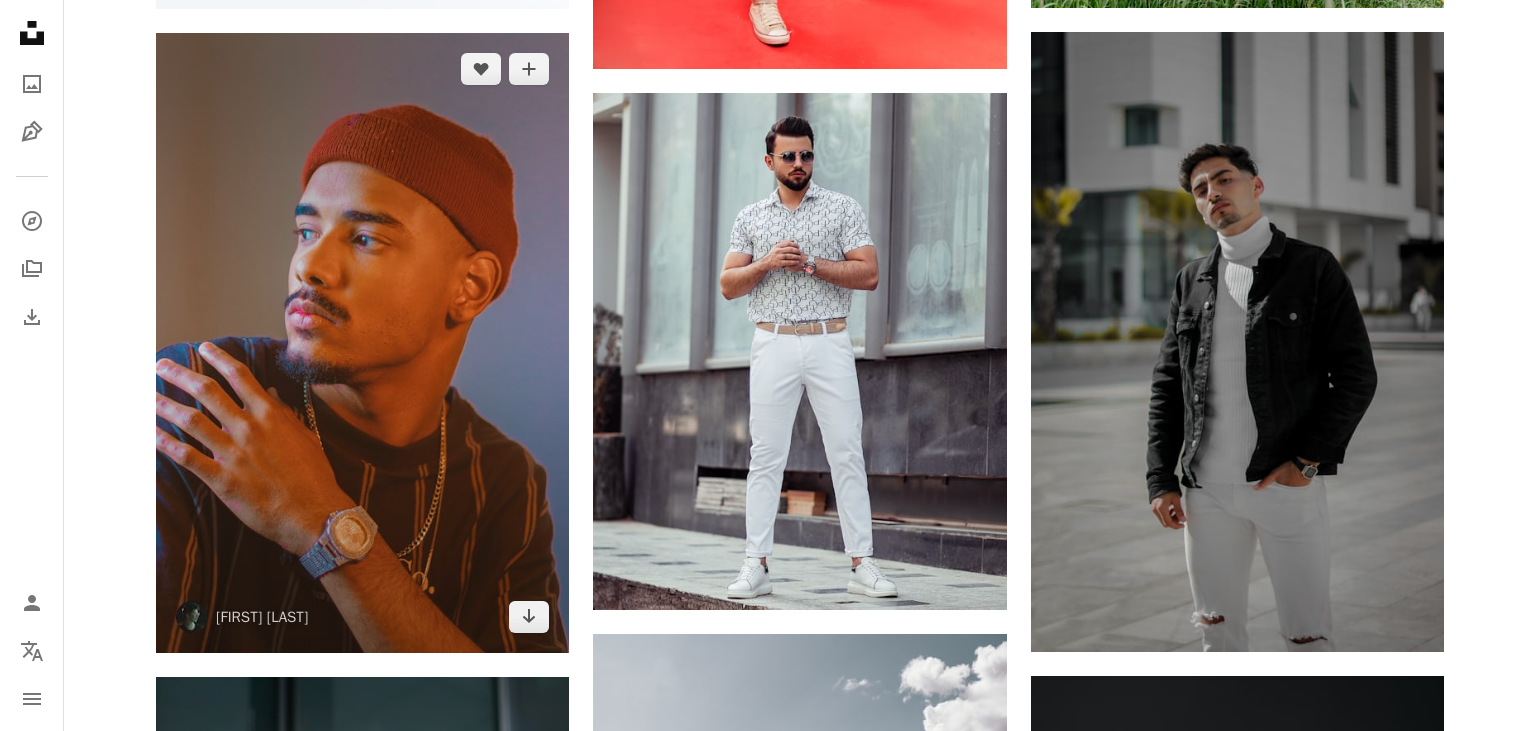 click at bounding box center [362, 343] 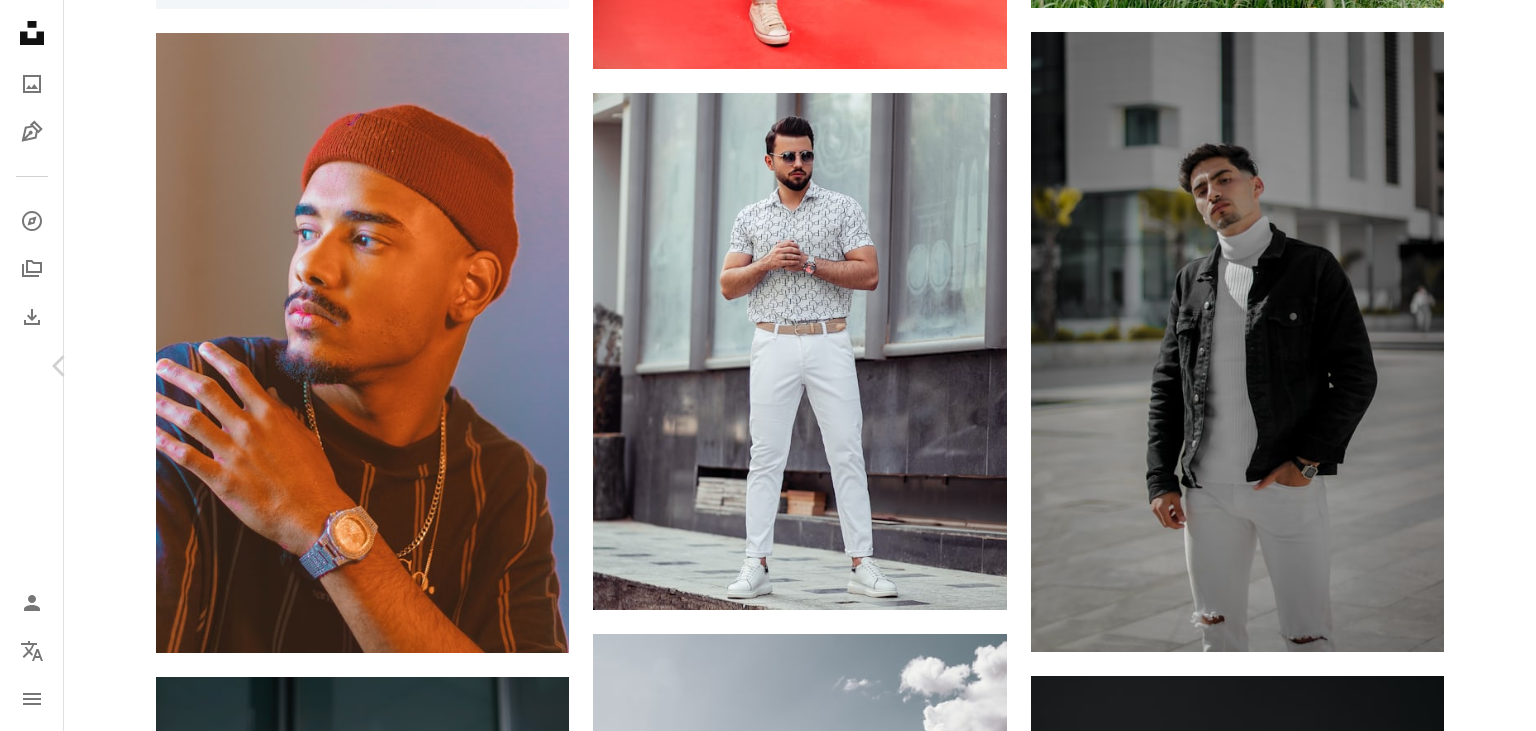 click on "Chevron right" 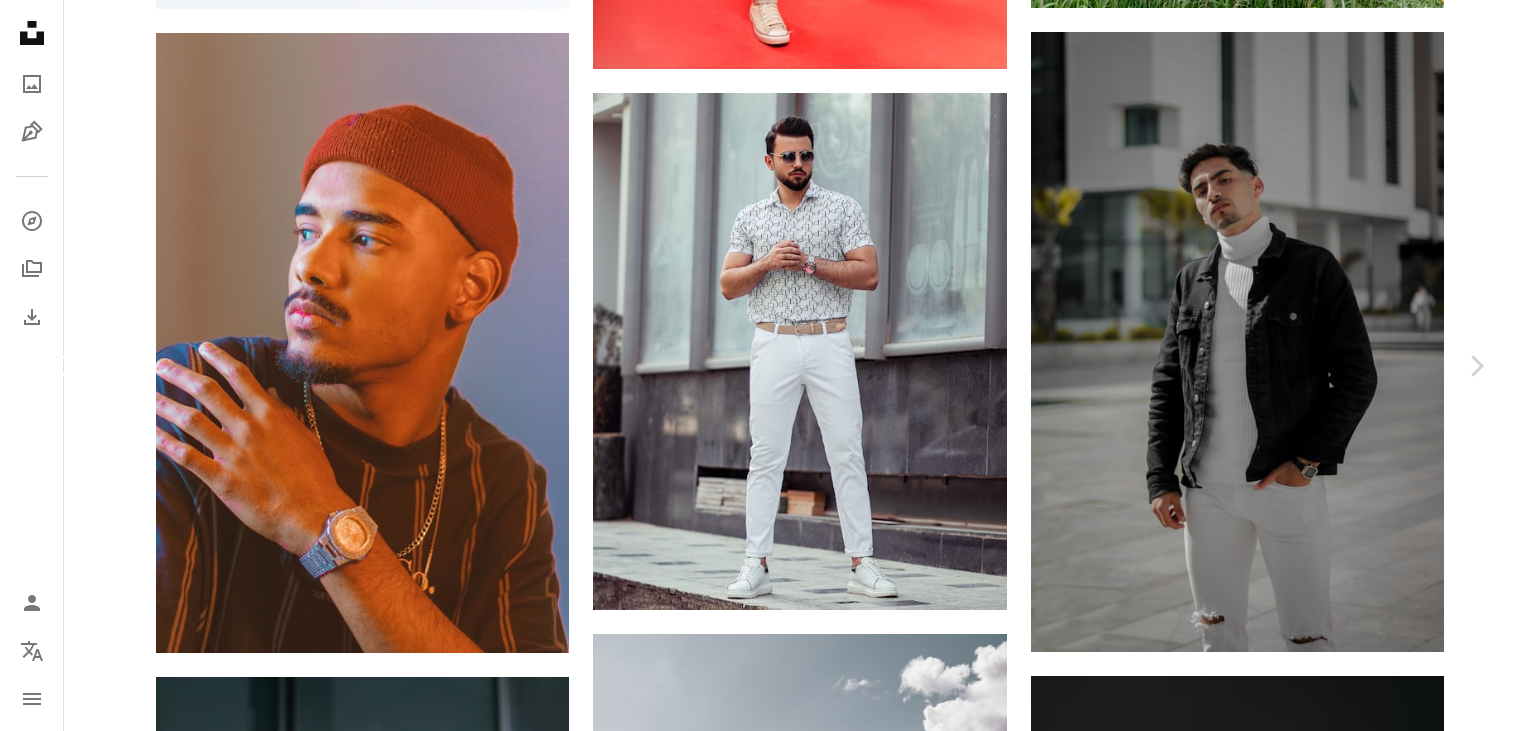 click on "Chevron left" at bounding box center [60, 366] 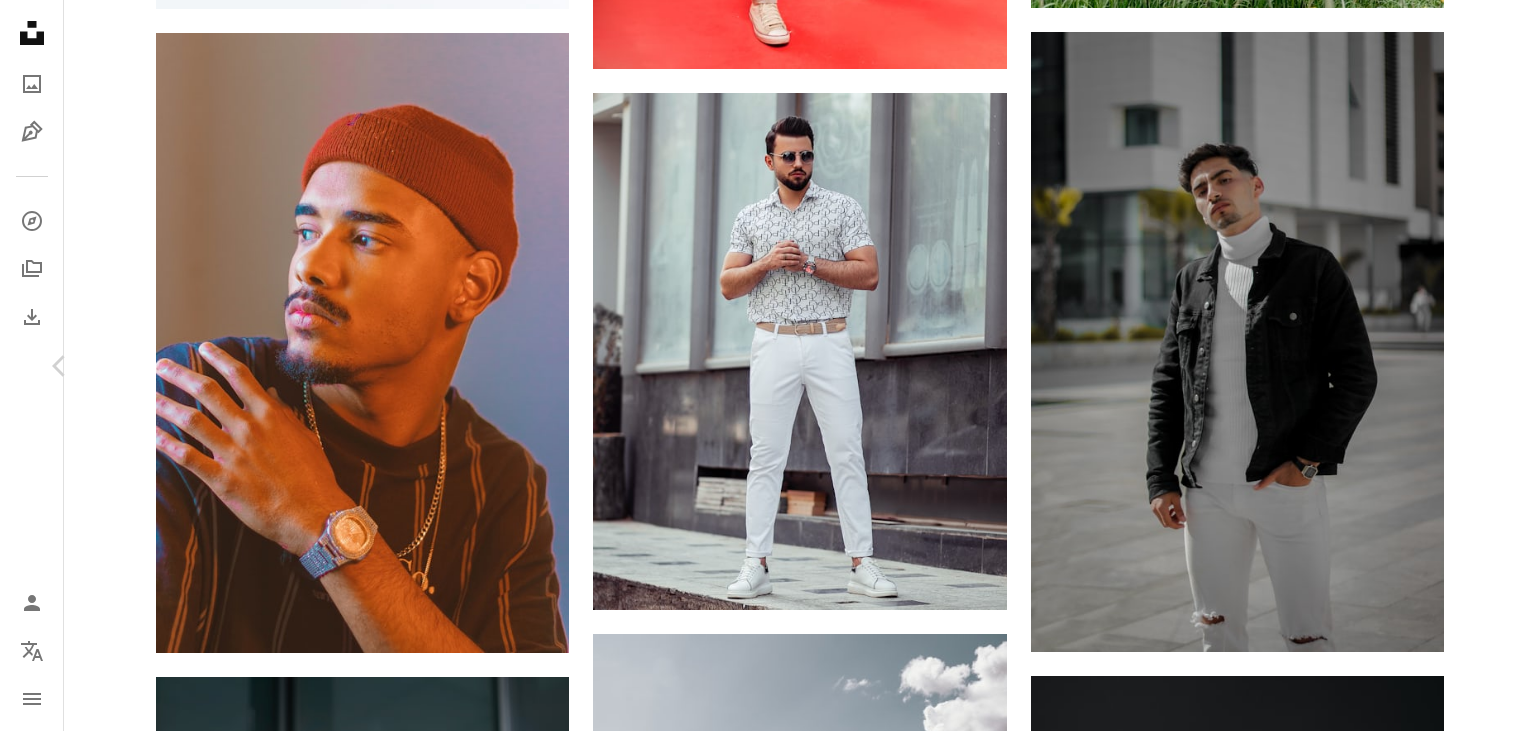 click on "Chevron right" at bounding box center (1476, 366) 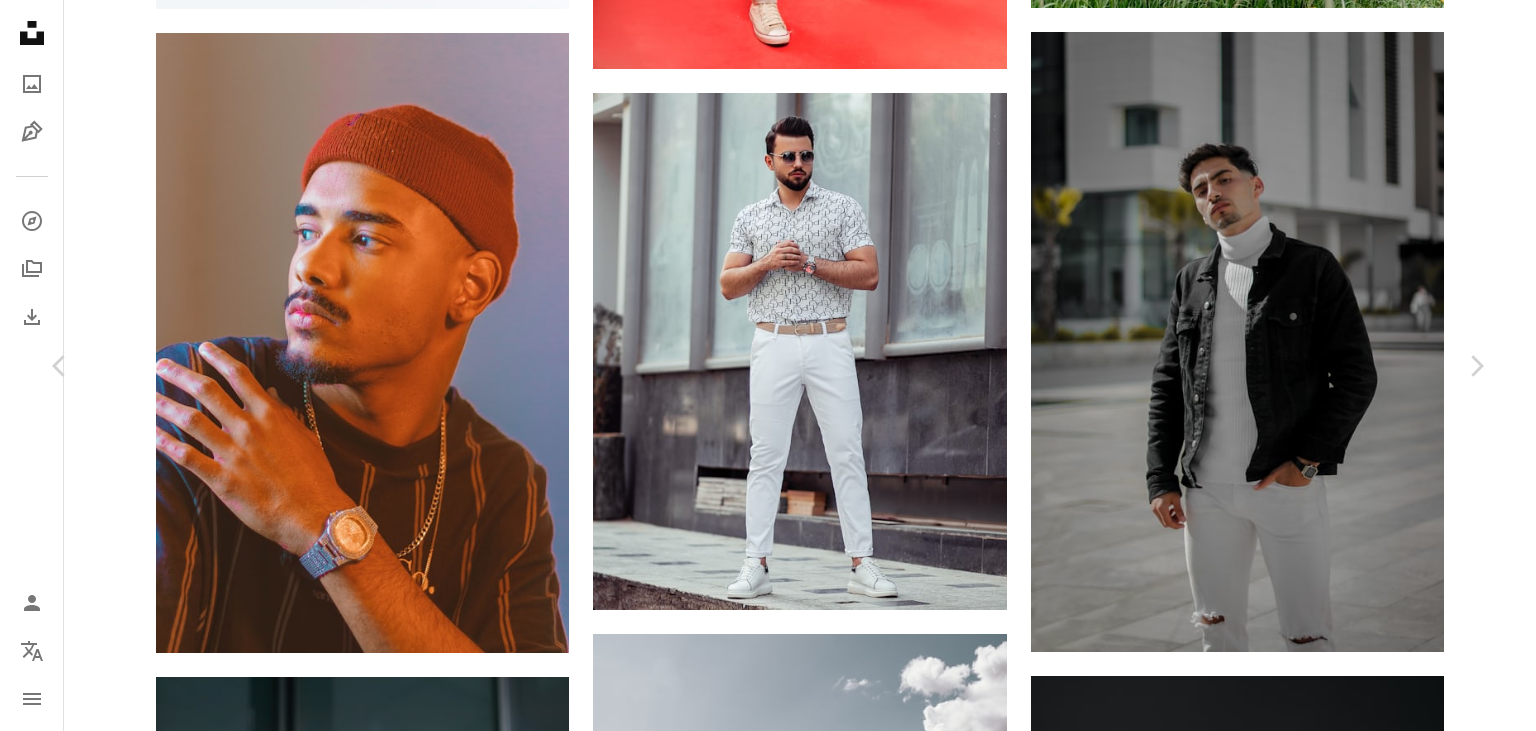 click on "Chevron down" 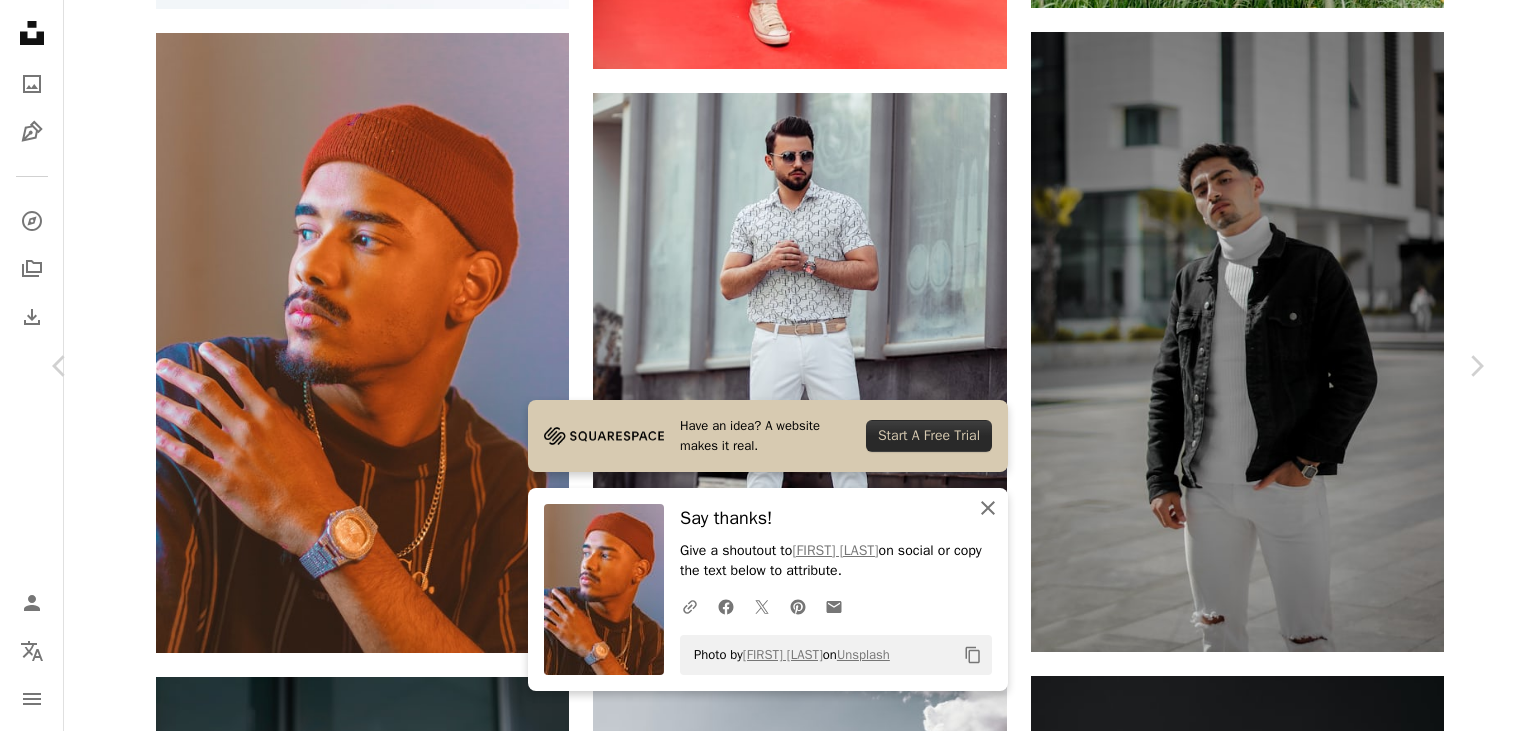 click on "An X shape" 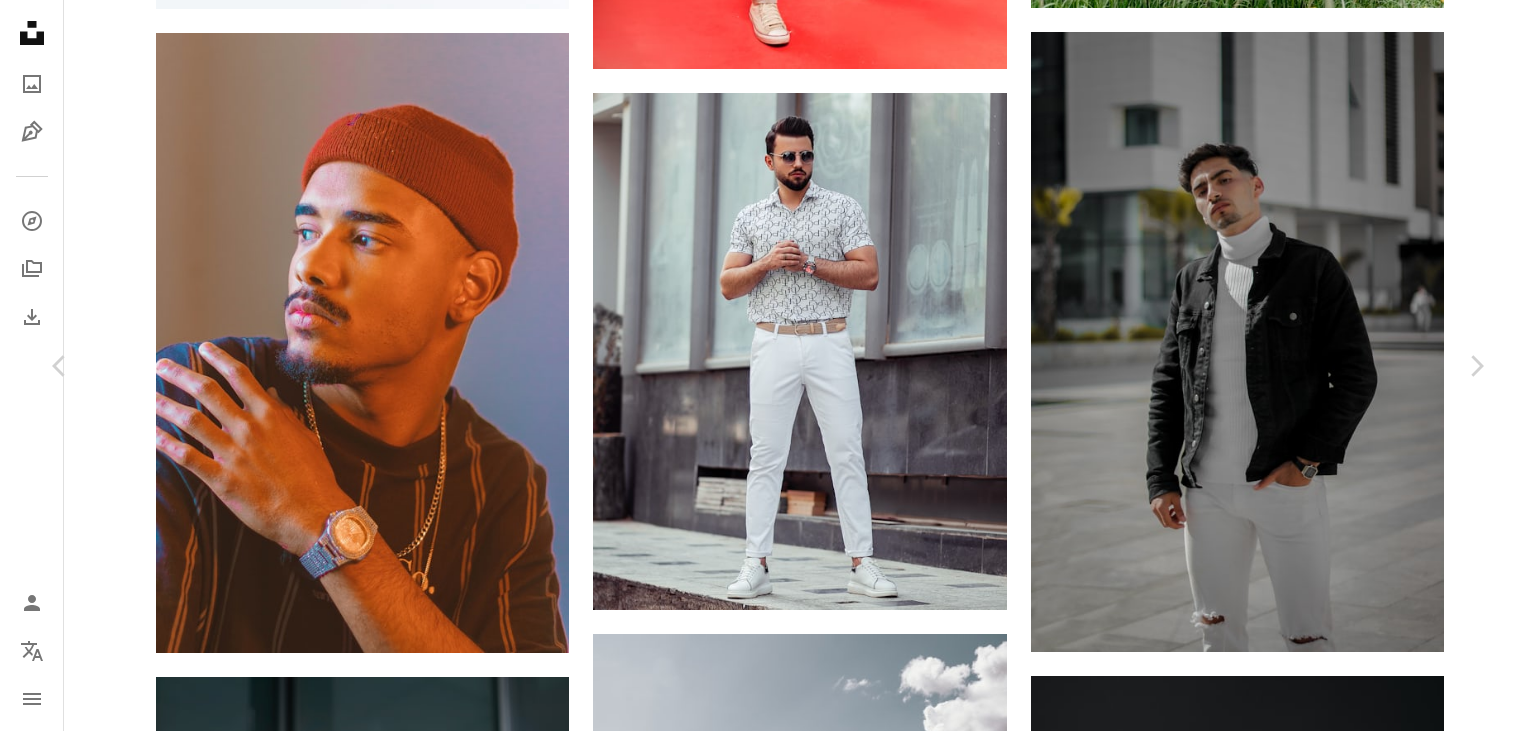 click on "[FIRST] [LAST] [LAST], [CITY], [STATE], [COUNTRY]" at bounding box center (768, 10486) 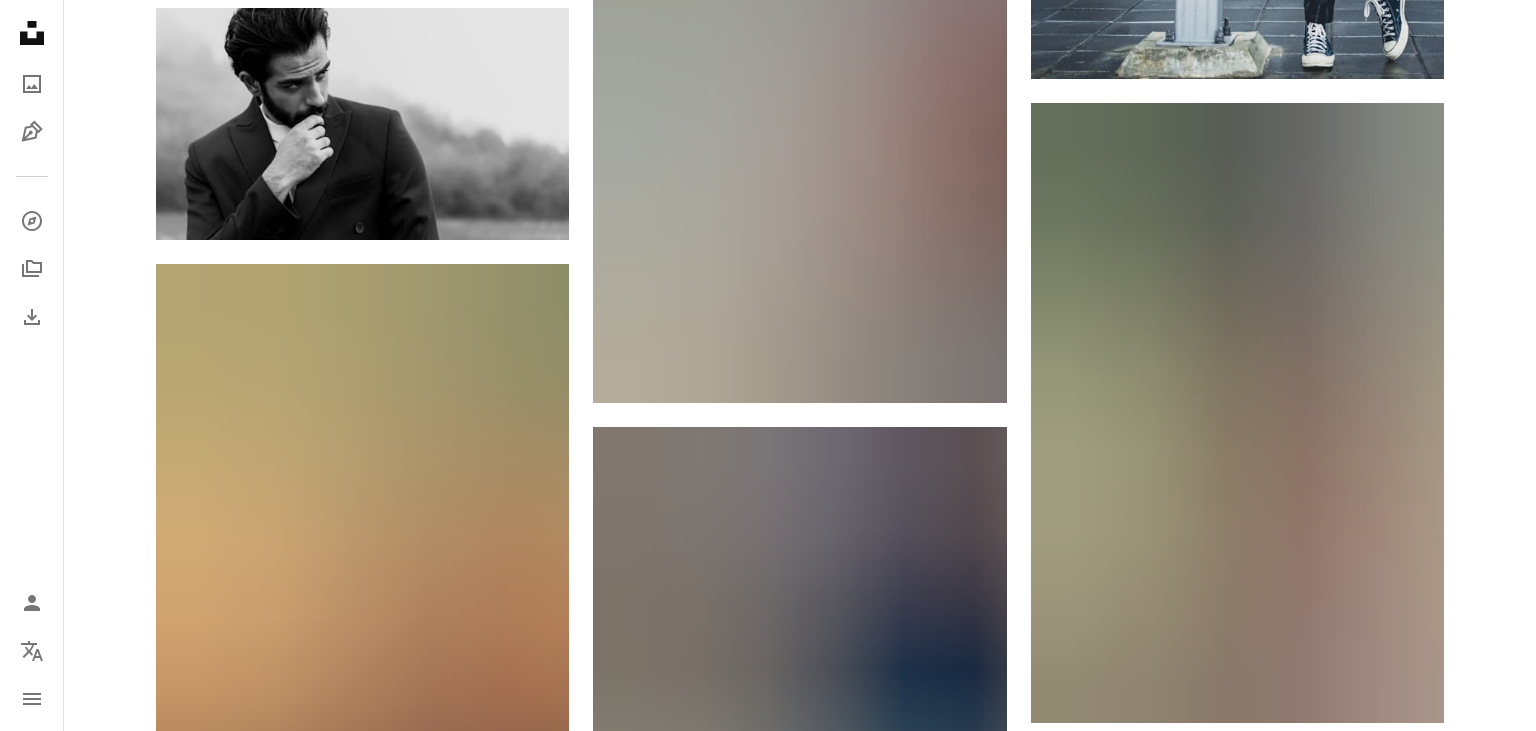 scroll, scrollTop: 36772, scrollLeft: 0, axis: vertical 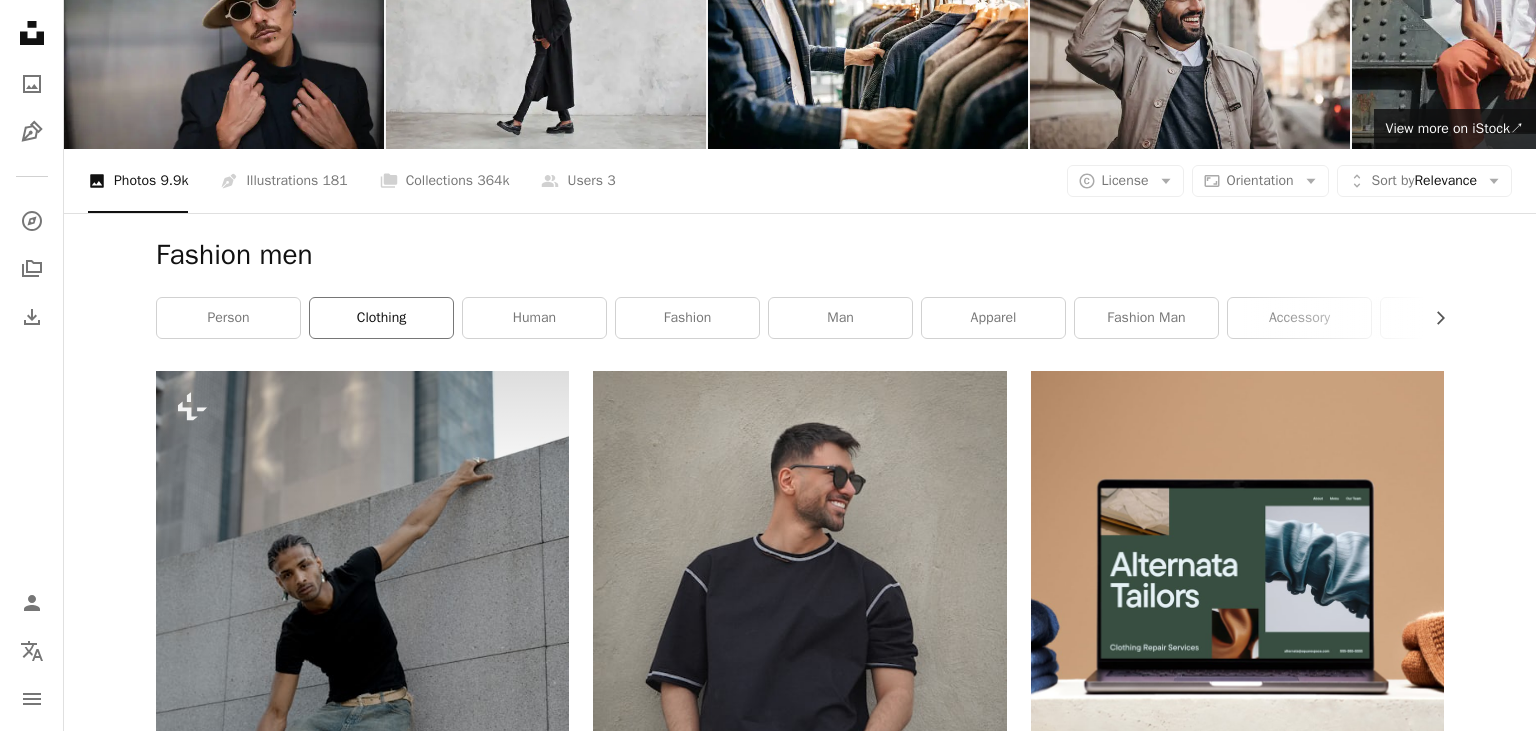 click on "clothing" at bounding box center (381, 318) 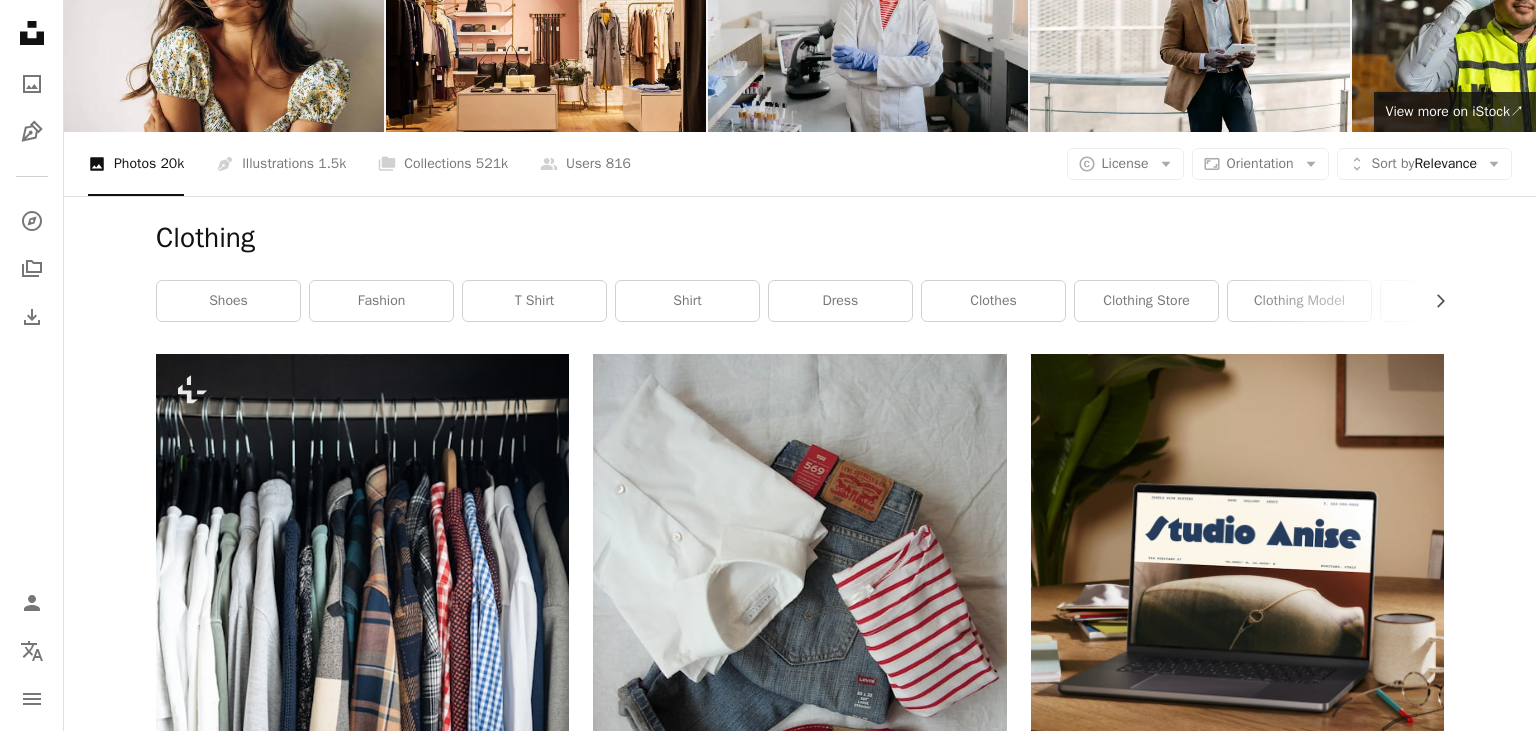 scroll, scrollTop: 146, scrollLeft: 0, axis: vertical 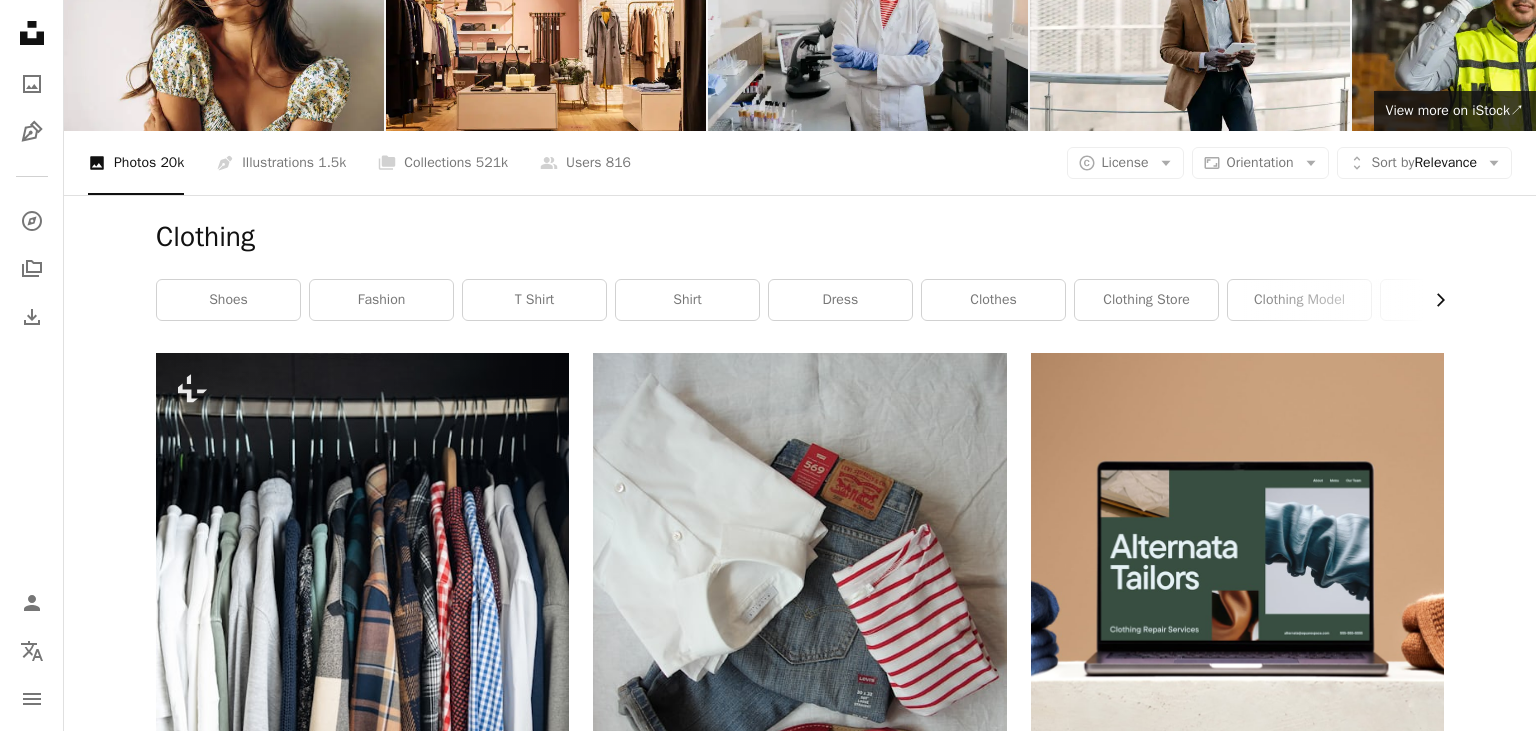 click on "Chevron right" 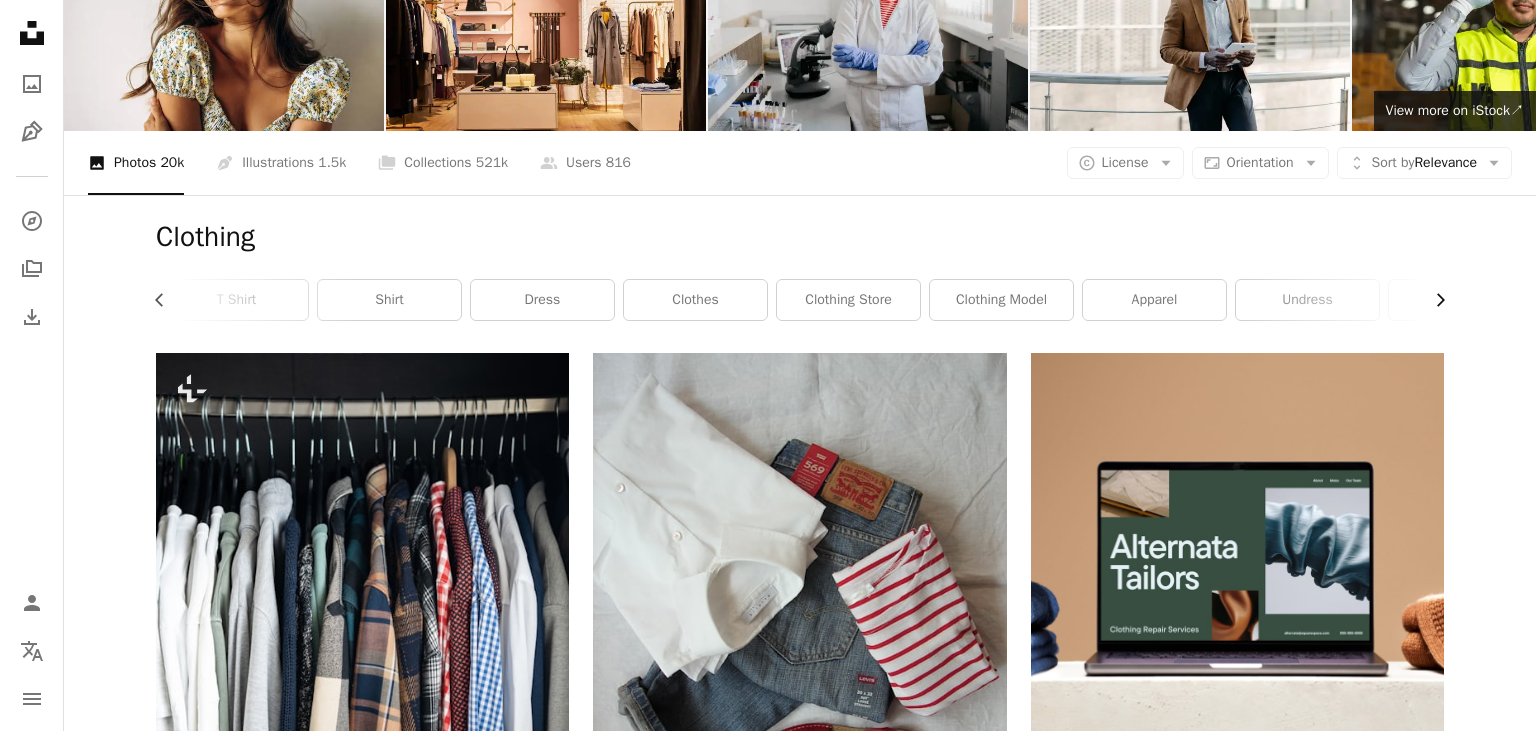 scroll, scrollTop: 0, scrollLeft: 300, axis: horizontal 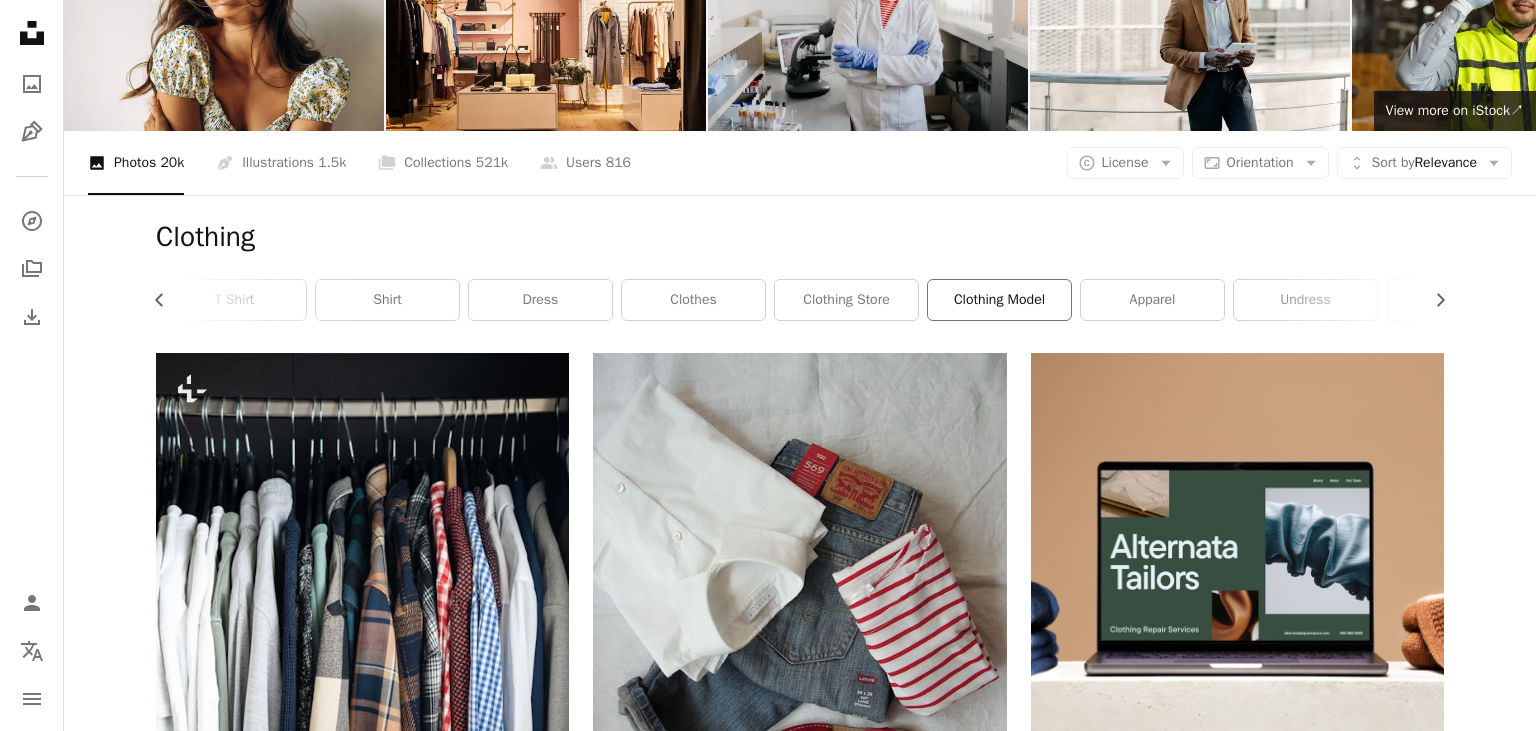 click on "clothing model" at bounding box center [999, 300] 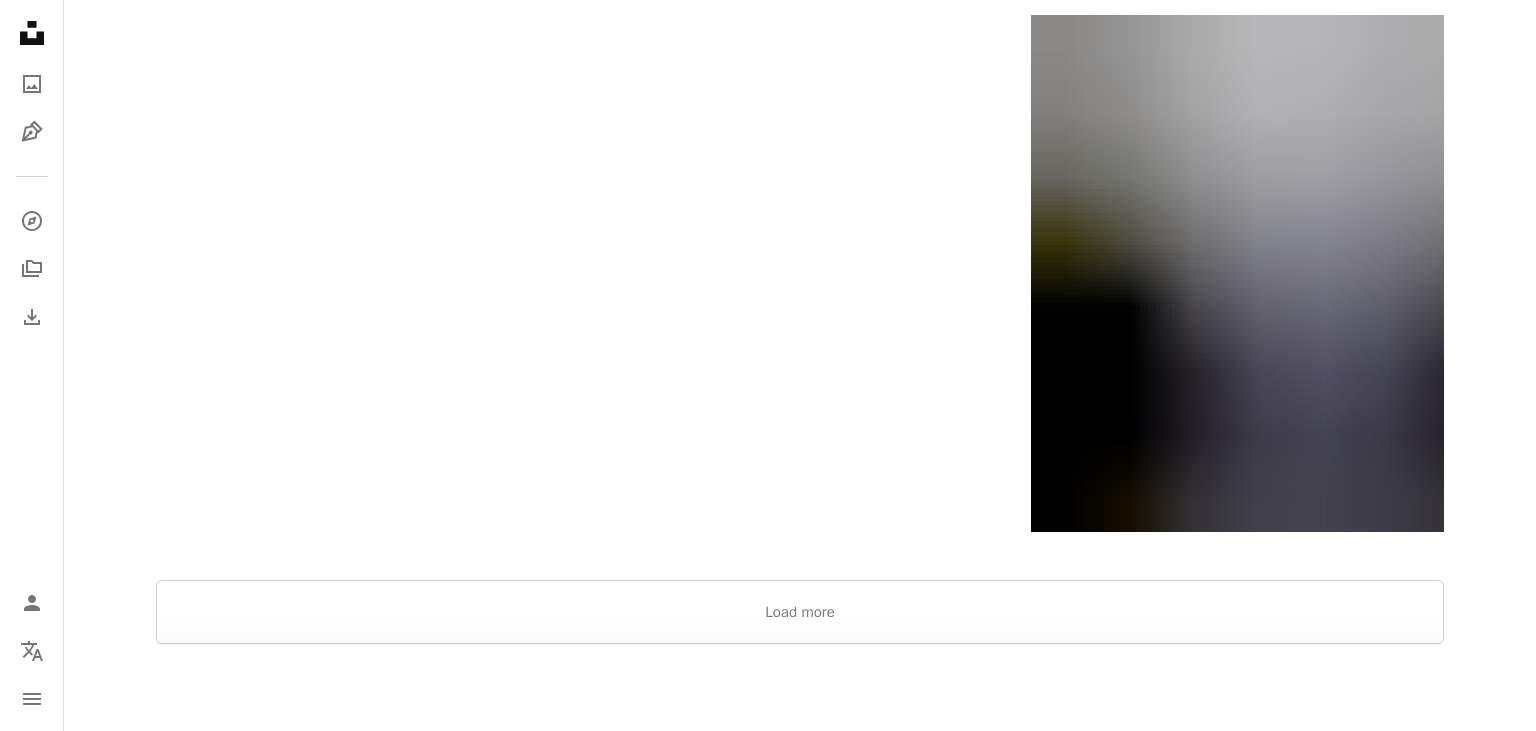 scroll, scrollTop: 4465, scrollLeft: 0, axis: vertical 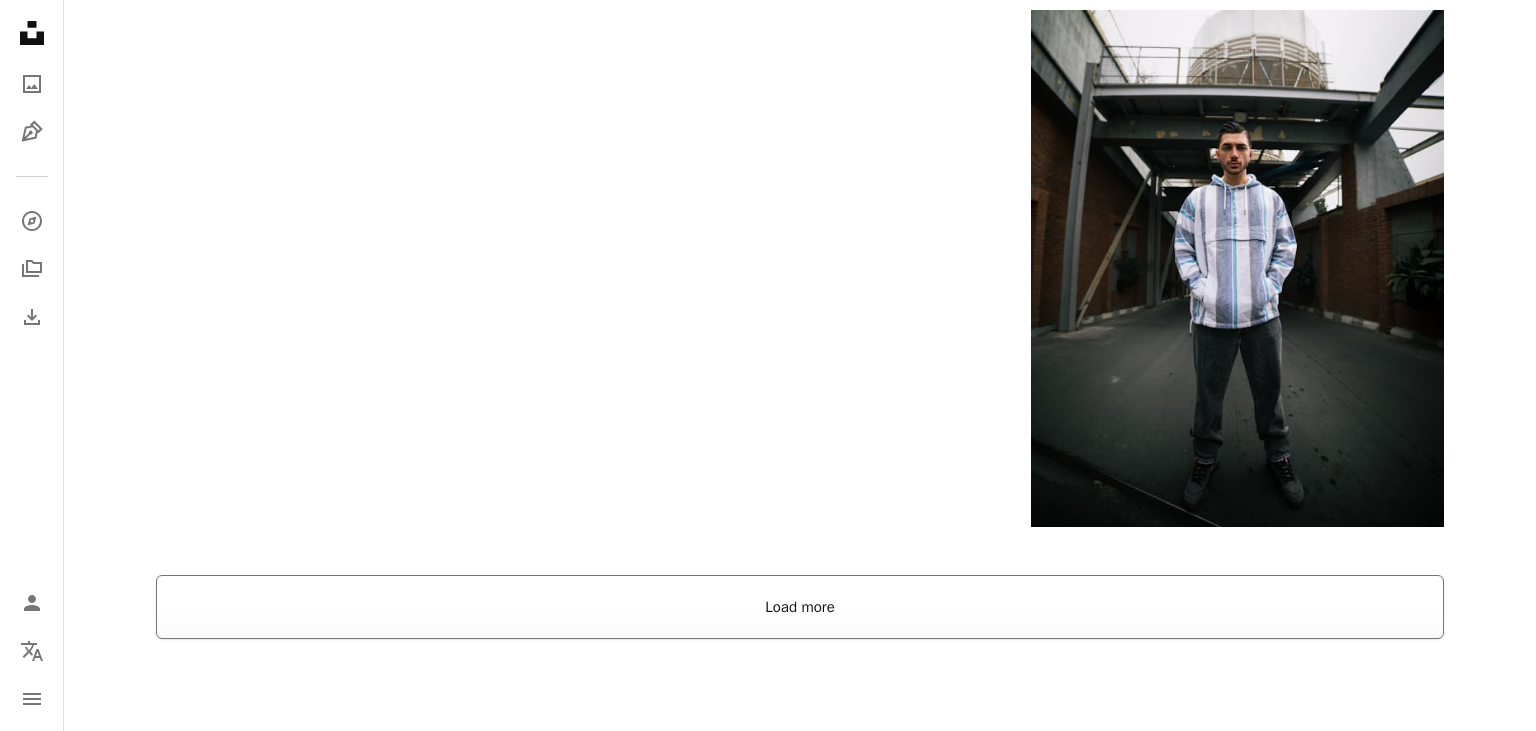 click on "Load more" at bounding box center [800, 607] 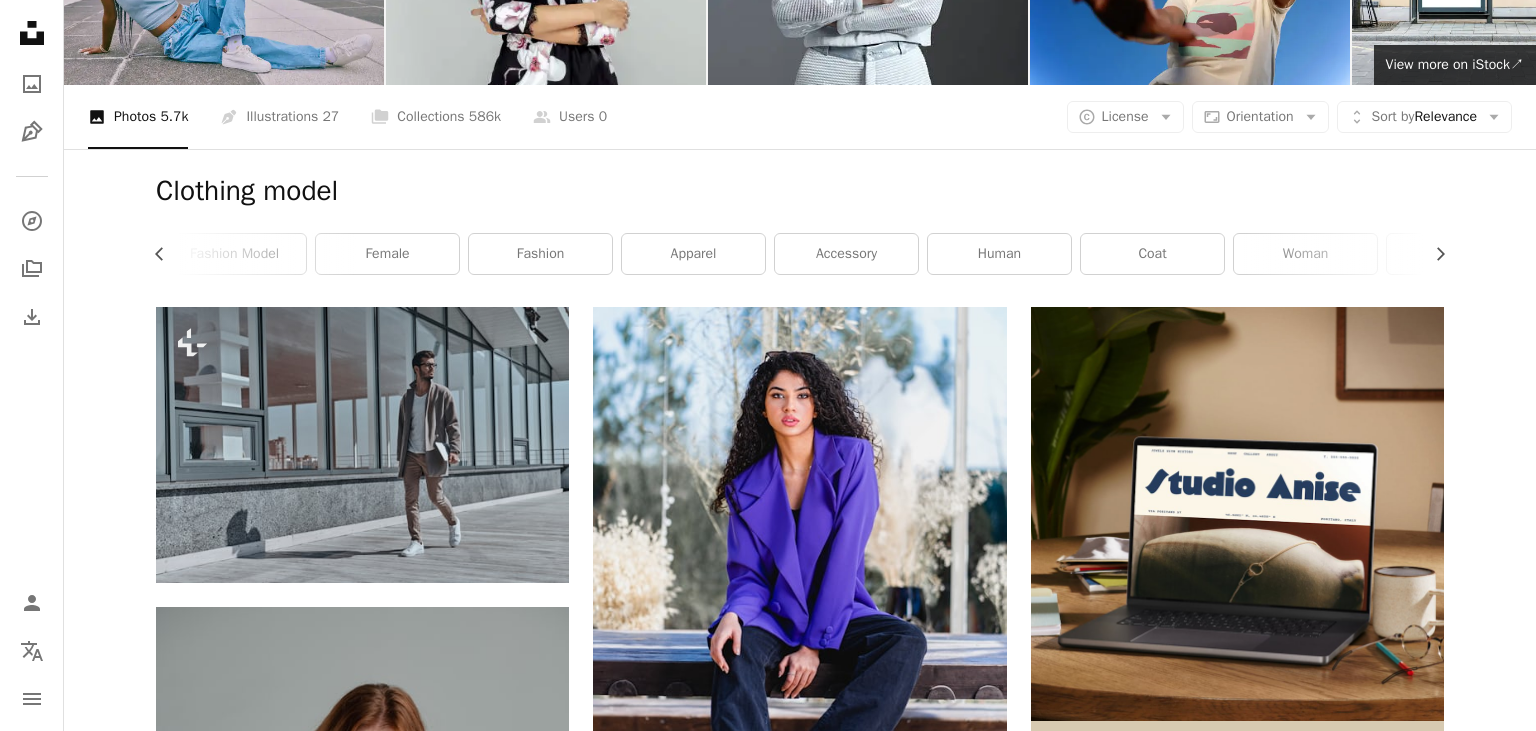 scroll, scrollTop: 0, scrollLeft: 0, axis: both 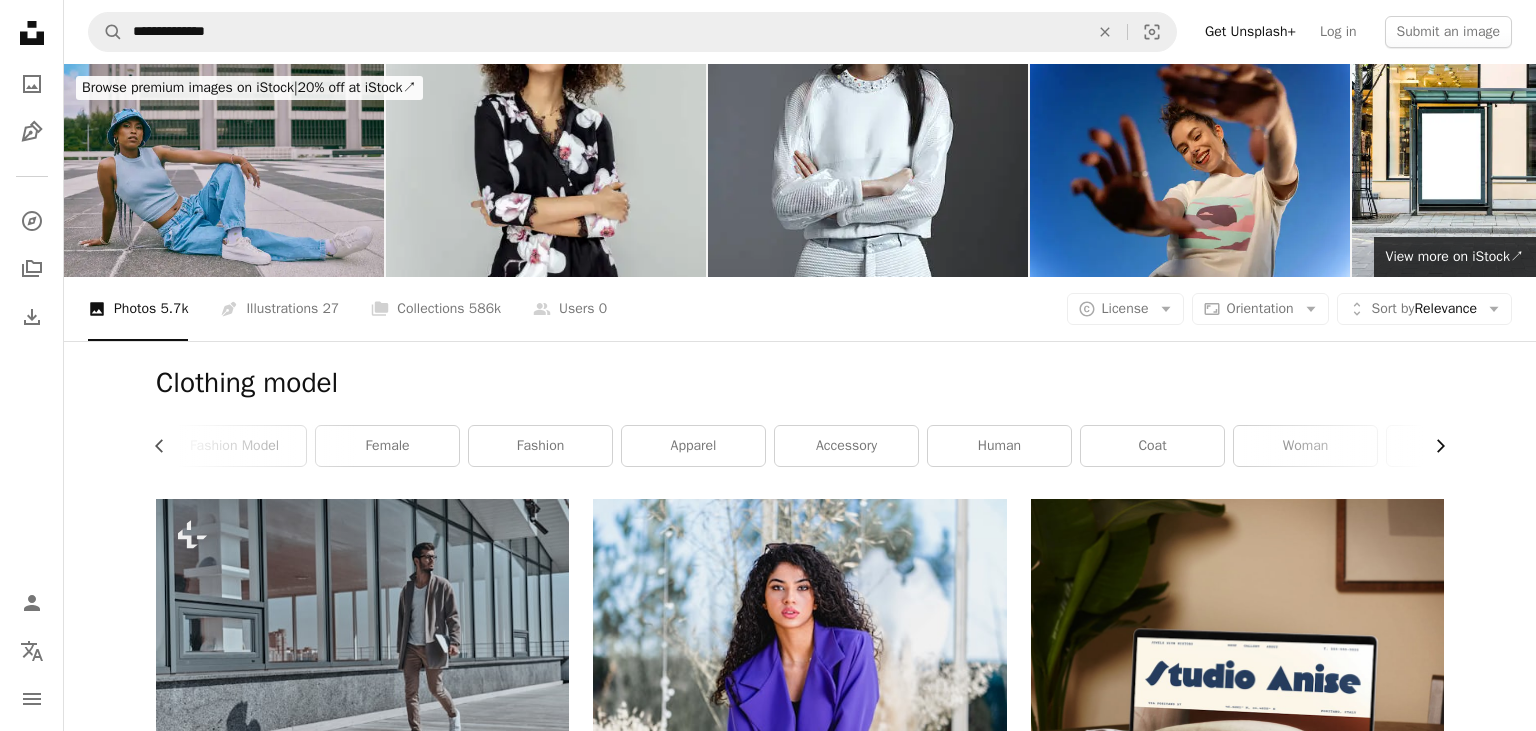 click on "Chevron right" 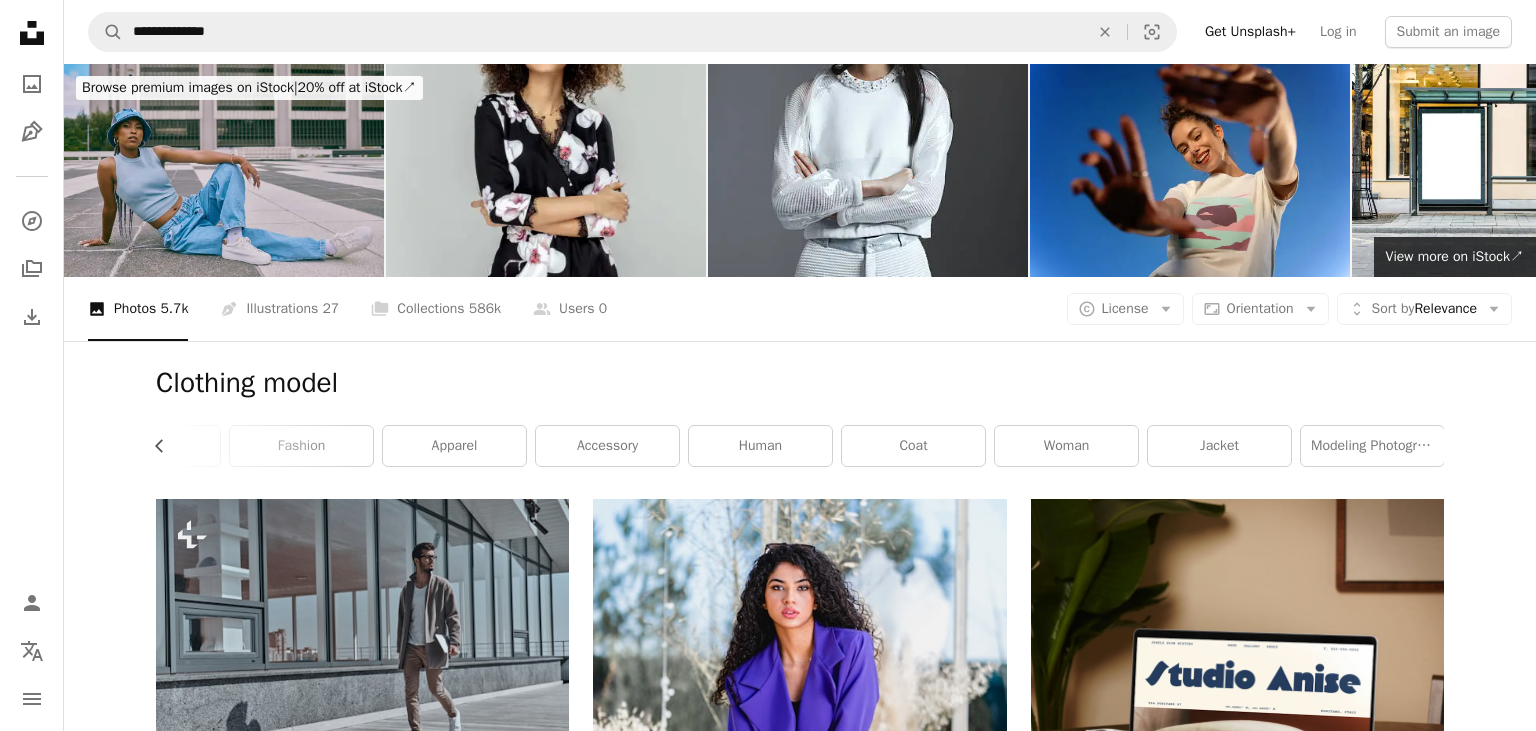 scroll, scrollTop: 0, scrollLeft: 540, axis: horizontal 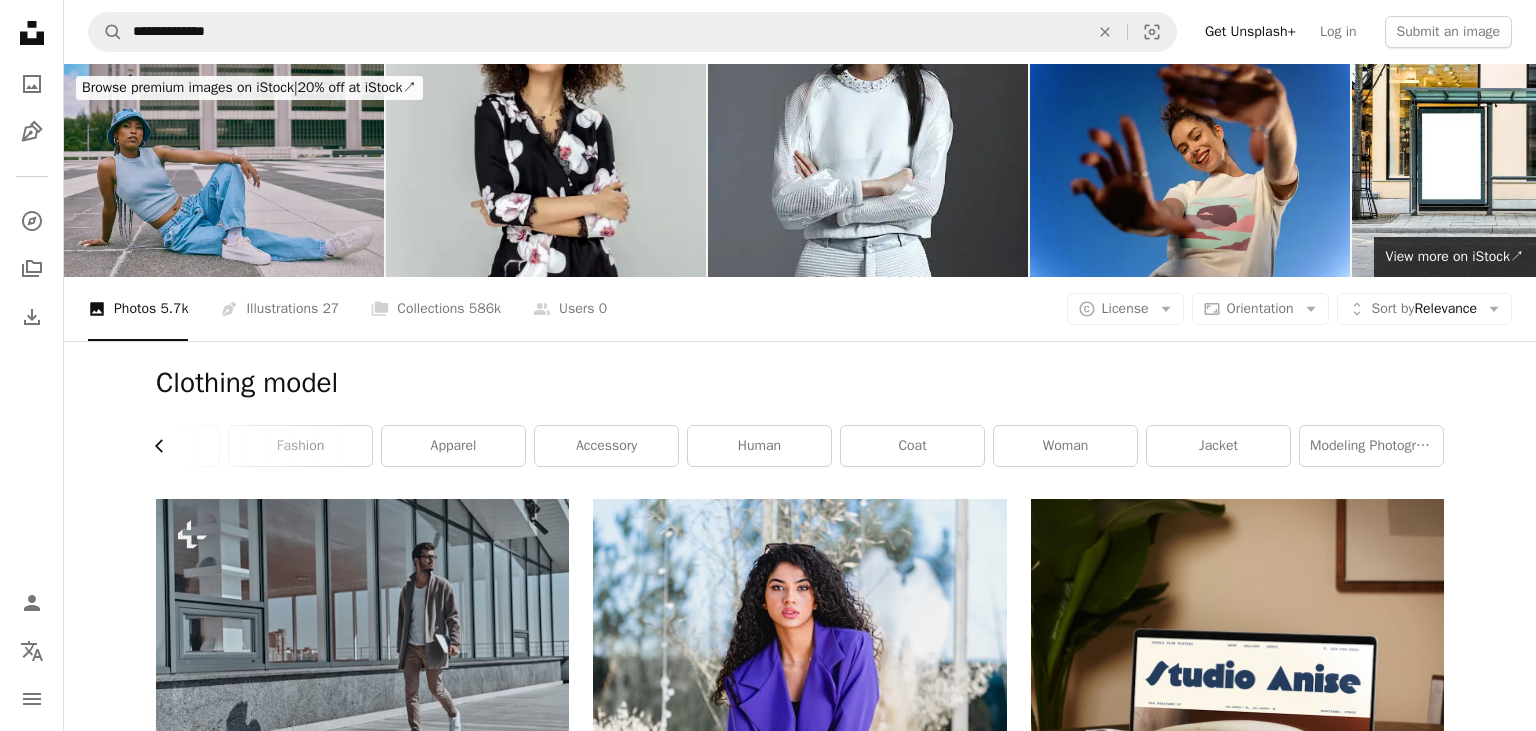 click on "Chevron left" 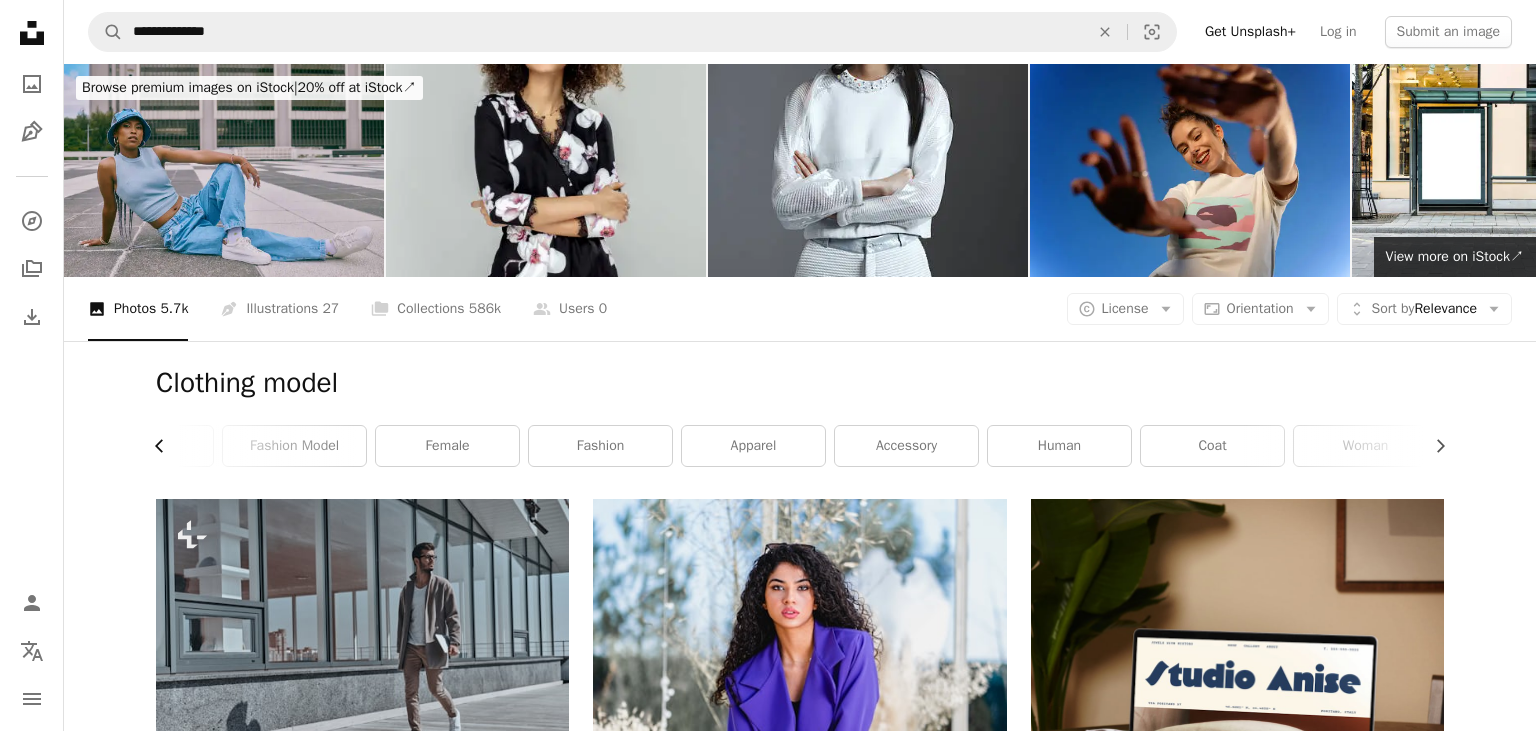 click on "Chevron left" 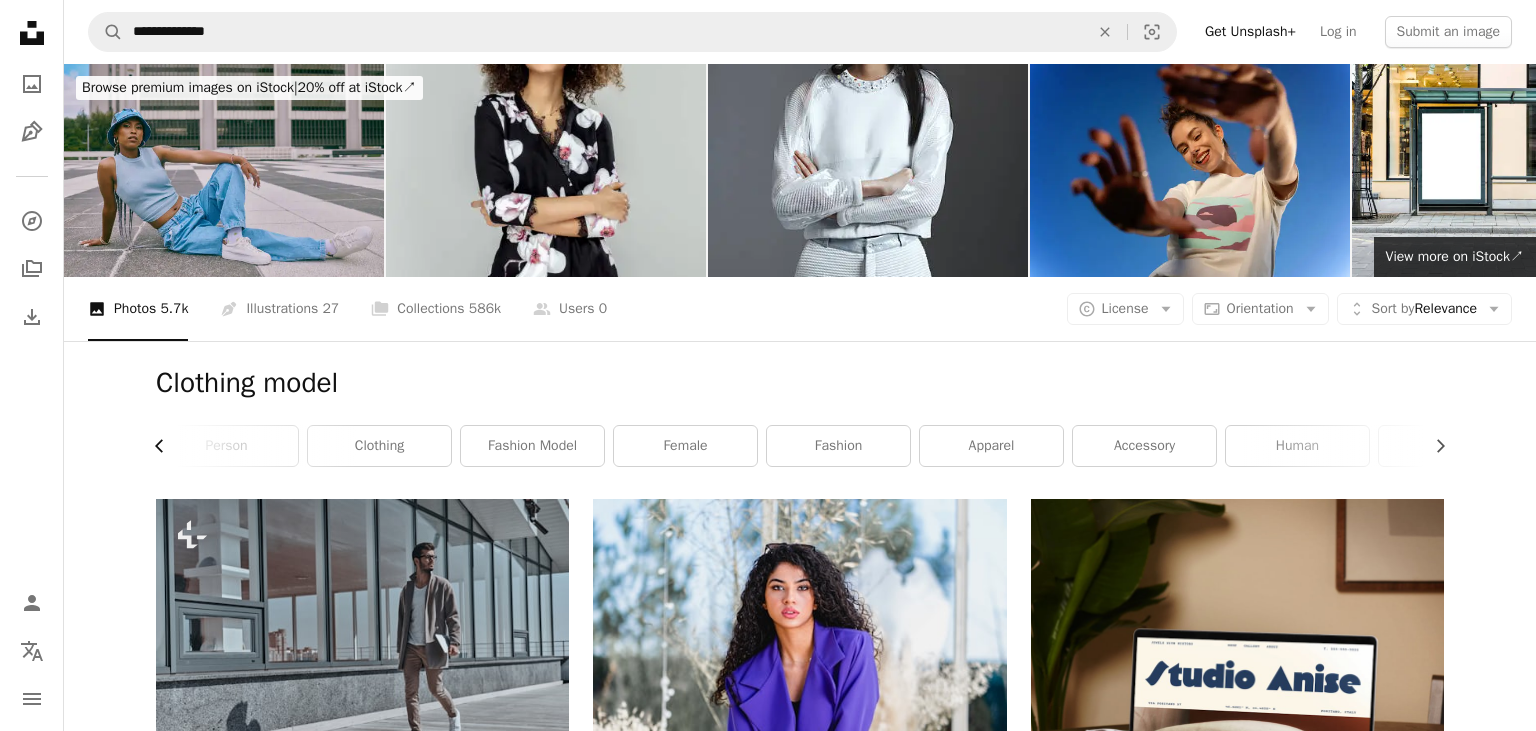 scroll, scrollTop: 0, scrollLeft: 0, axis: both 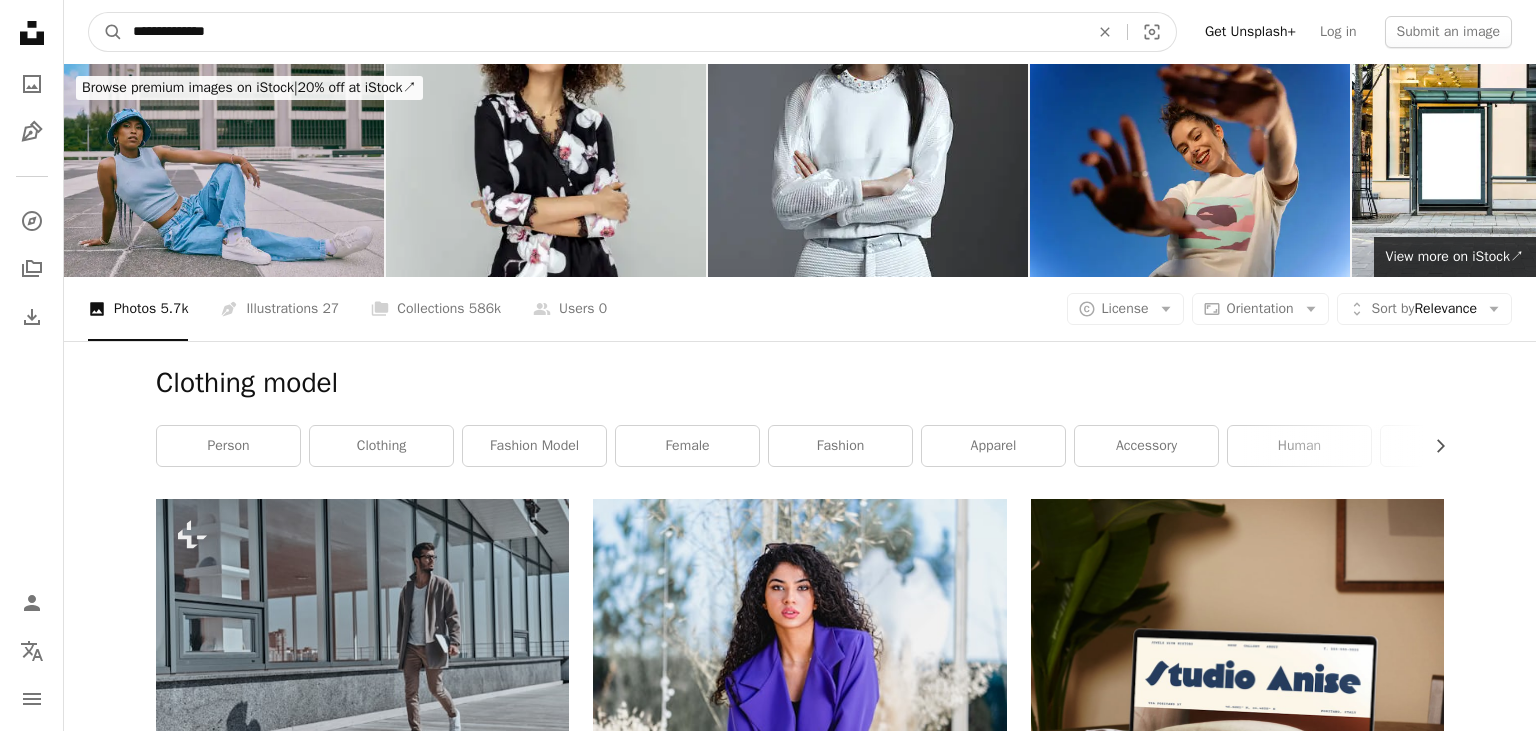 click on "**********" at bounding box center [603, 32] 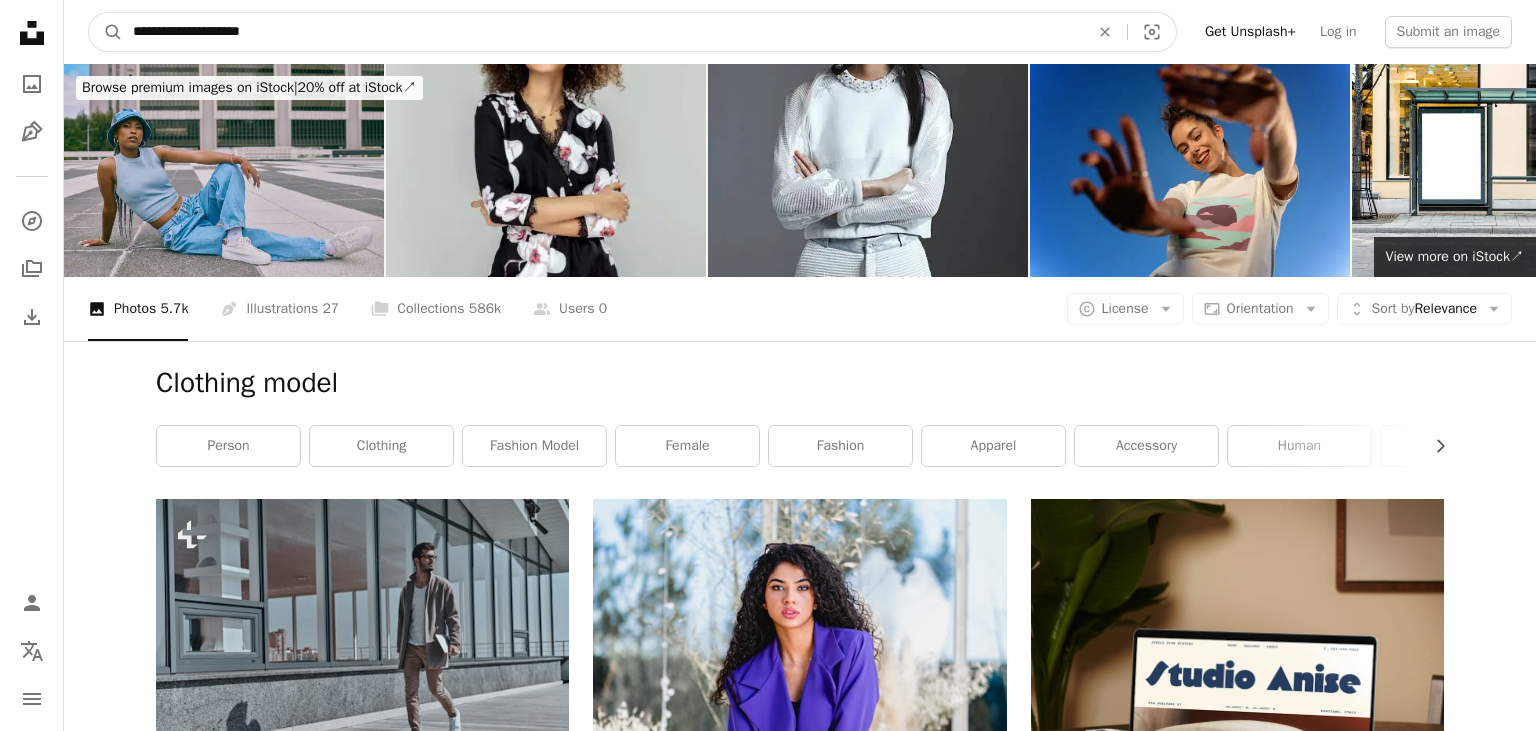 type on "**********" 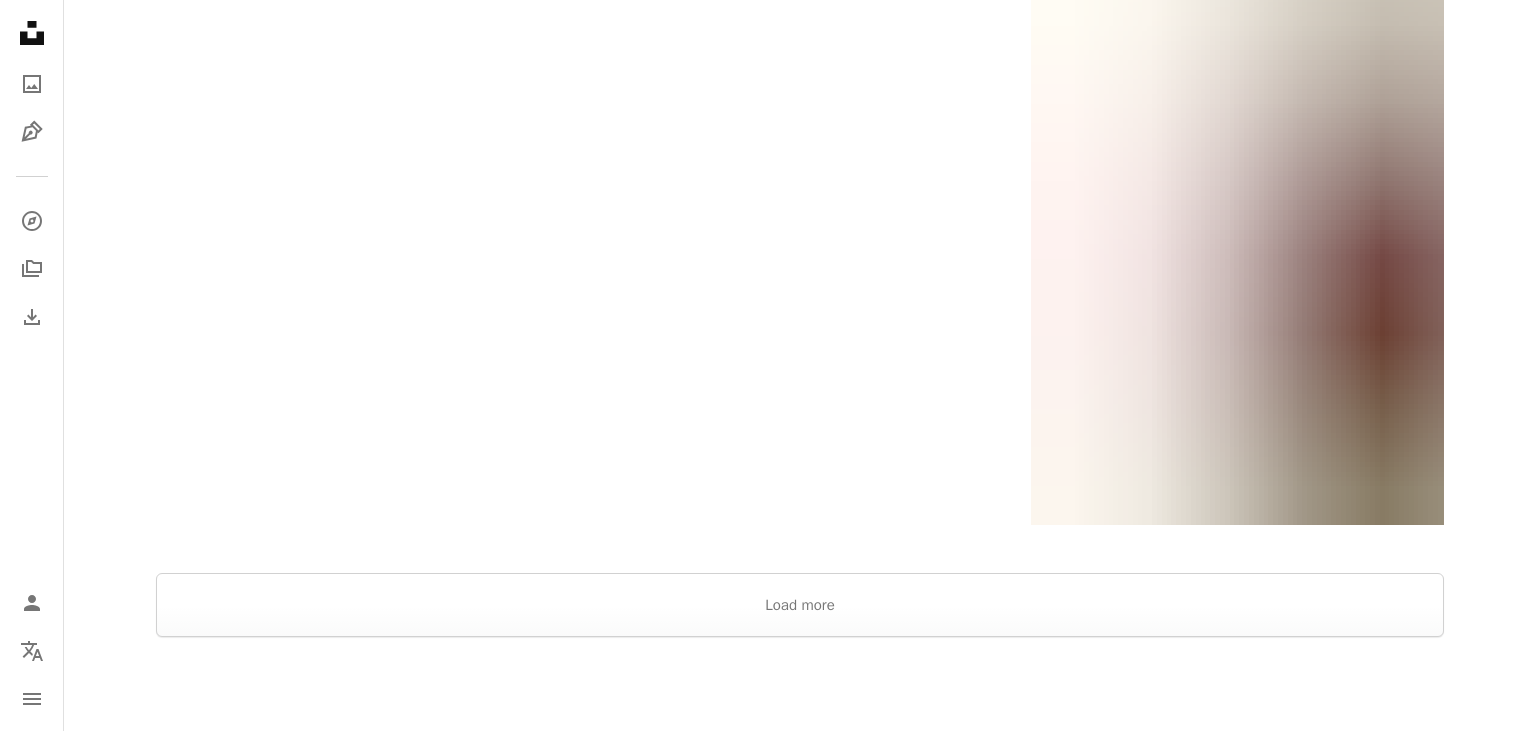 scroll, scrollTop: 4644, scrollLeft: 0, axis: vertical 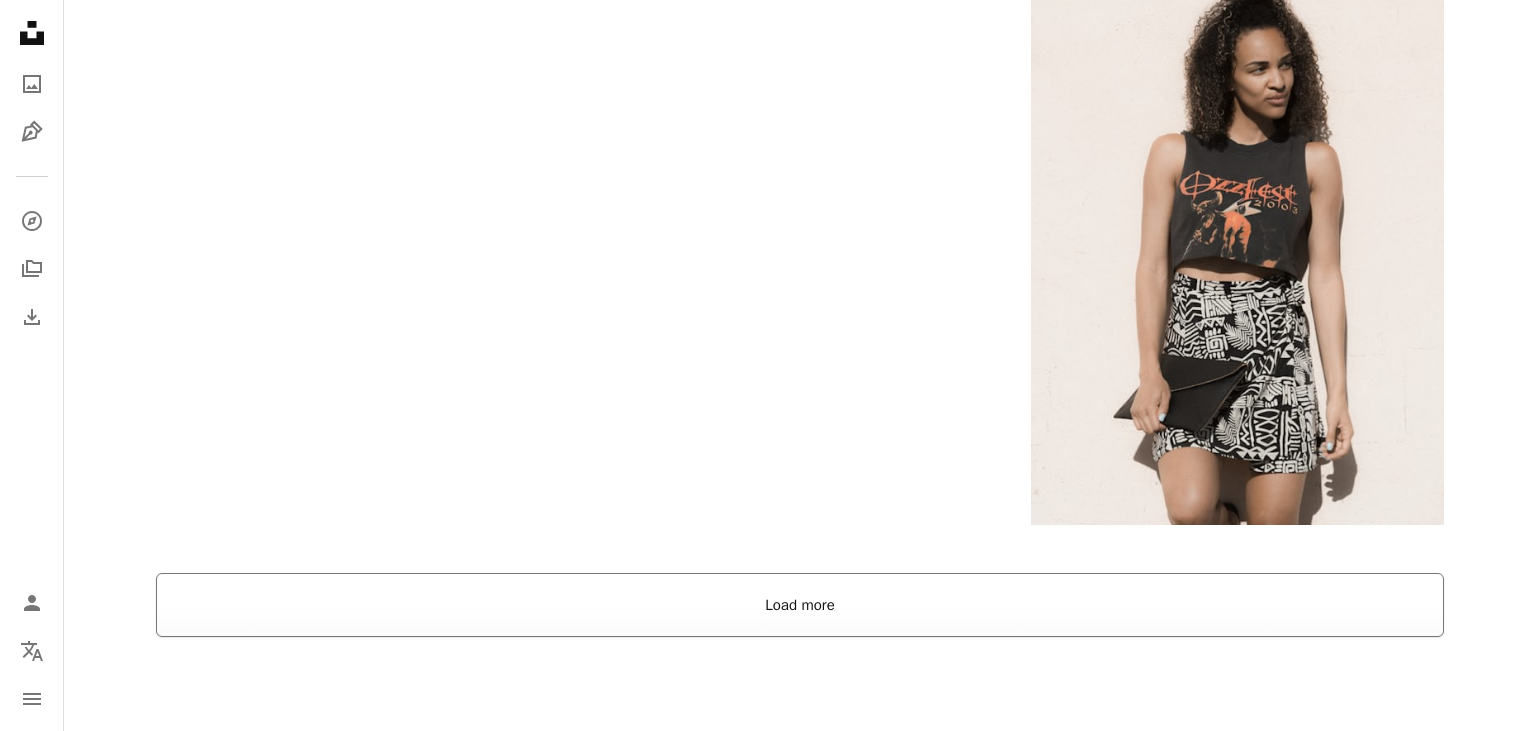 click on "Load more" at bounding box center (800, 605) 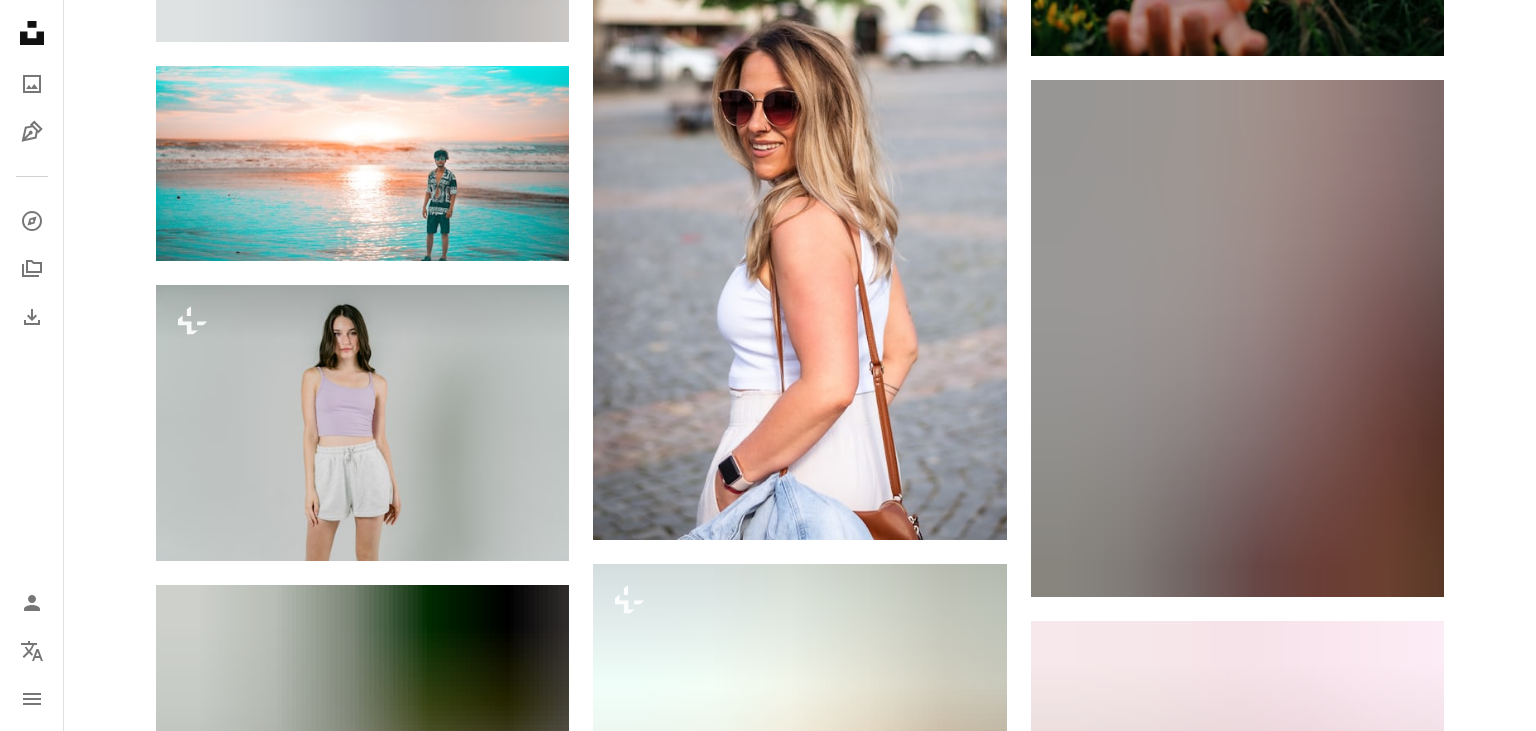 scroll, scrollTop: 7587, scrollLeft: 0, axis: vertical 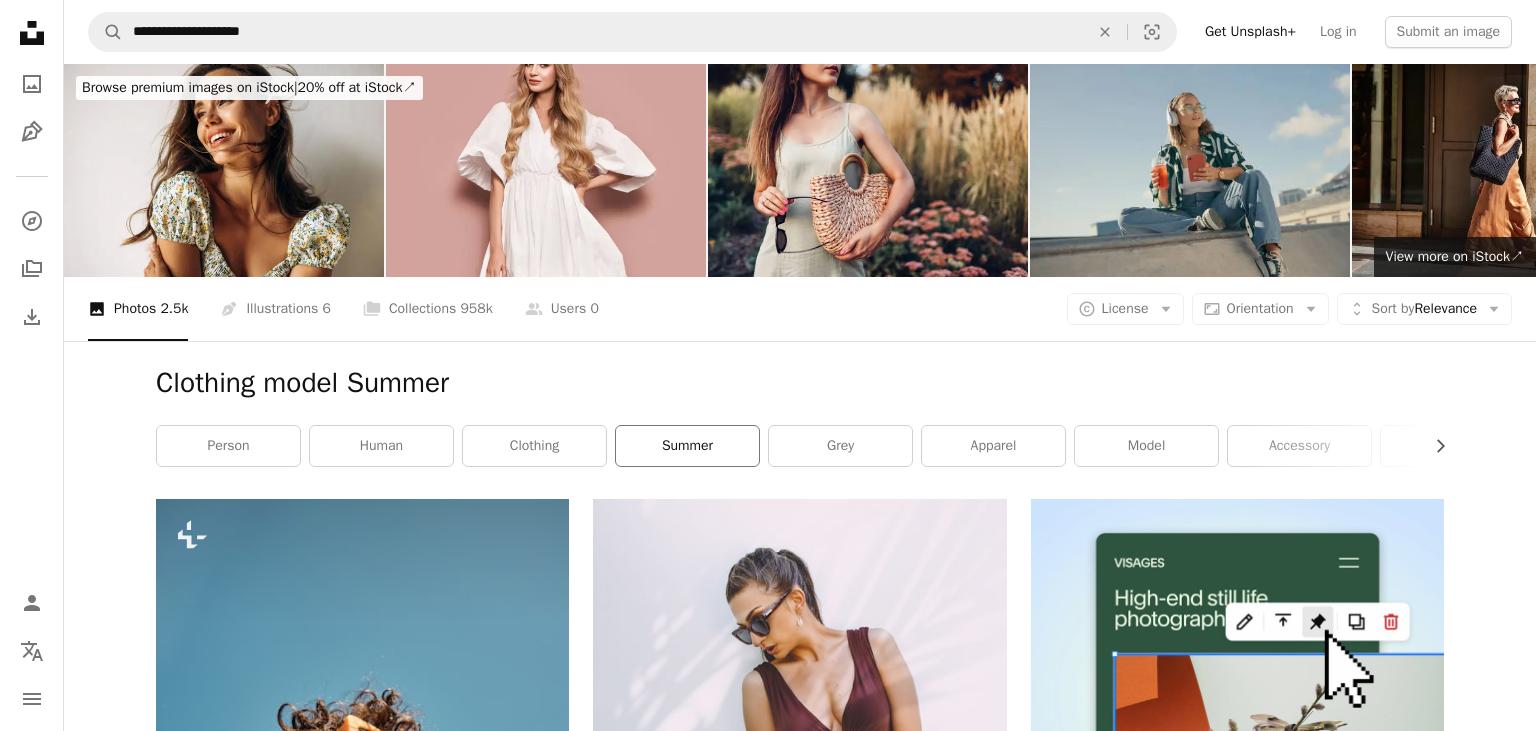 click on "summer" at bounding box center (687, 446) 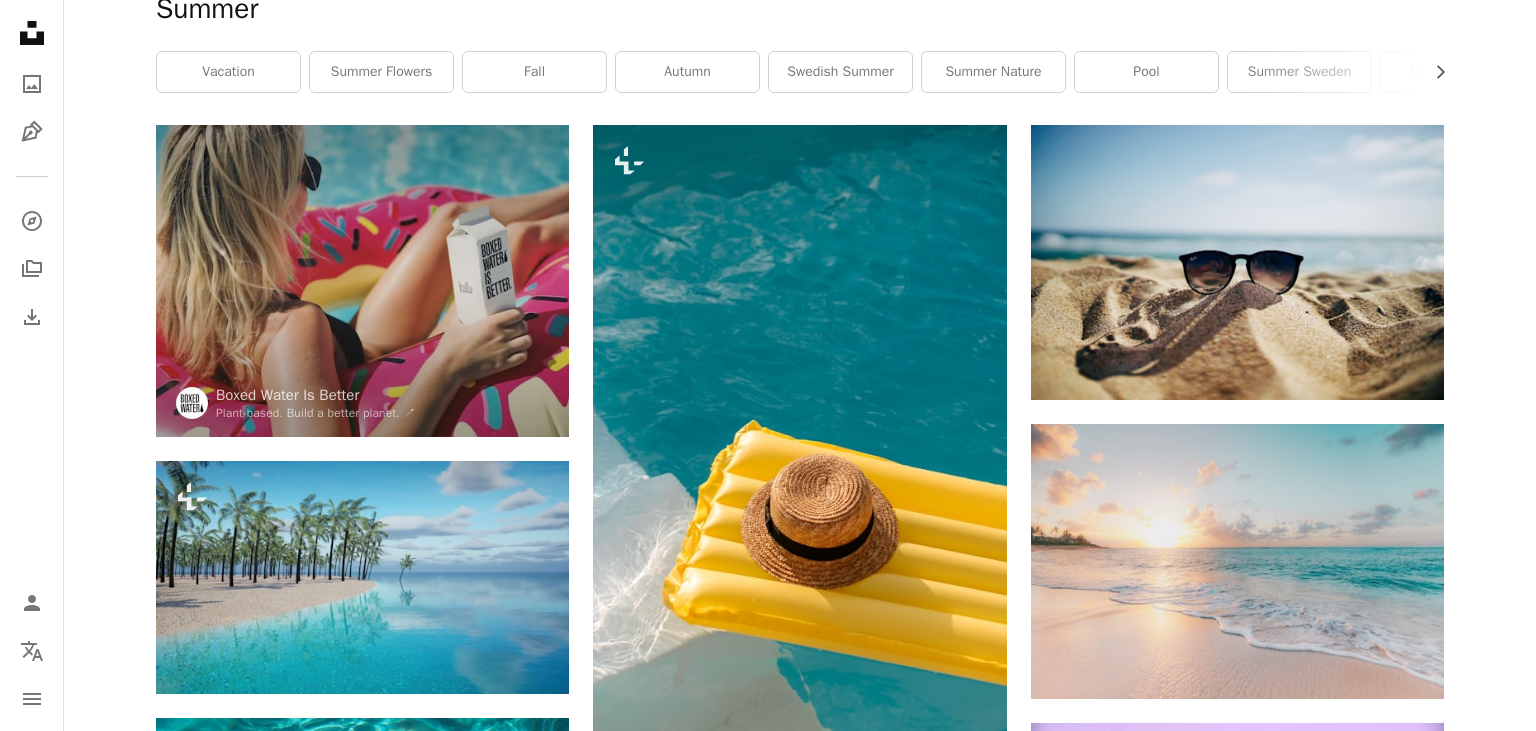 scroll, scrollTop: 0, scrollLeft: 0, axis: both 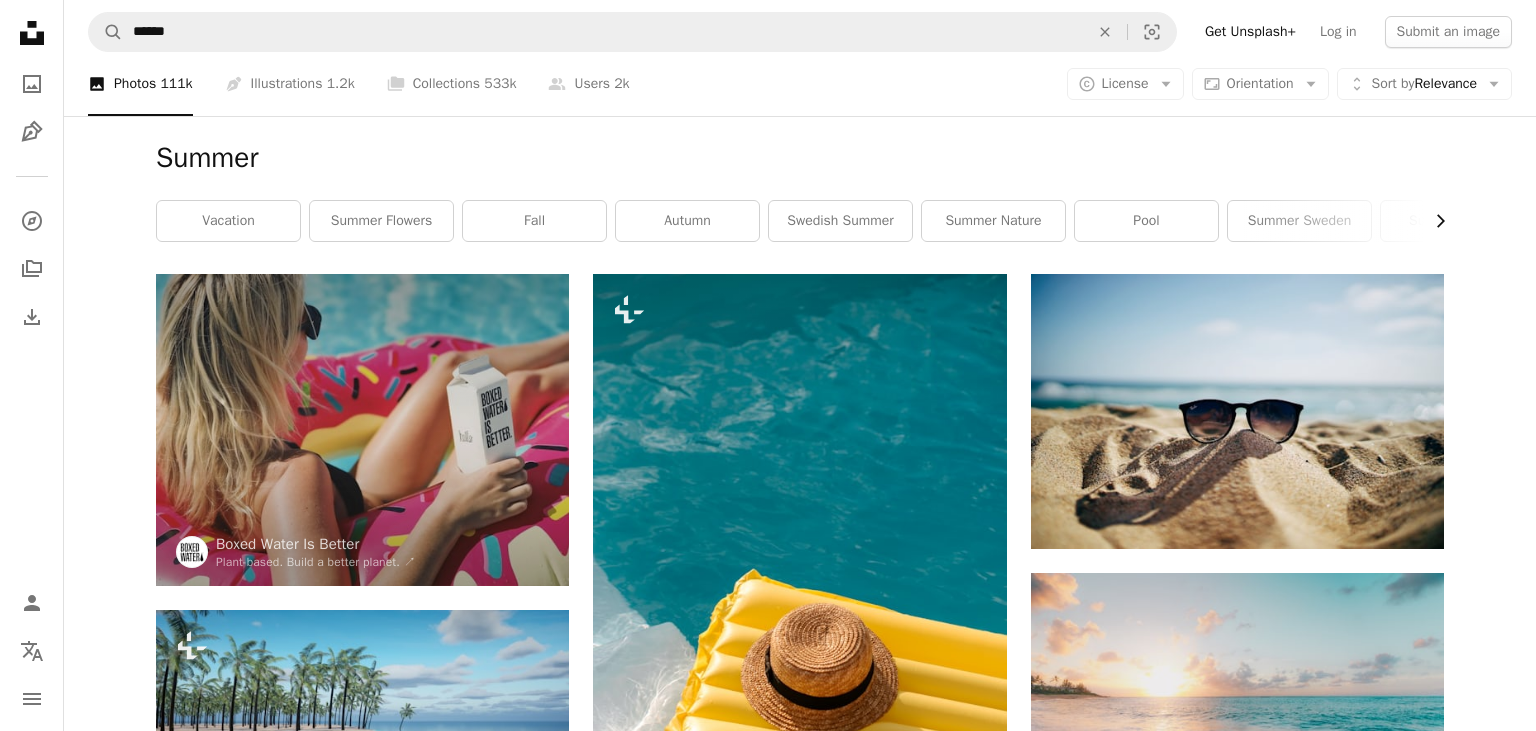 click on "Chevron right" 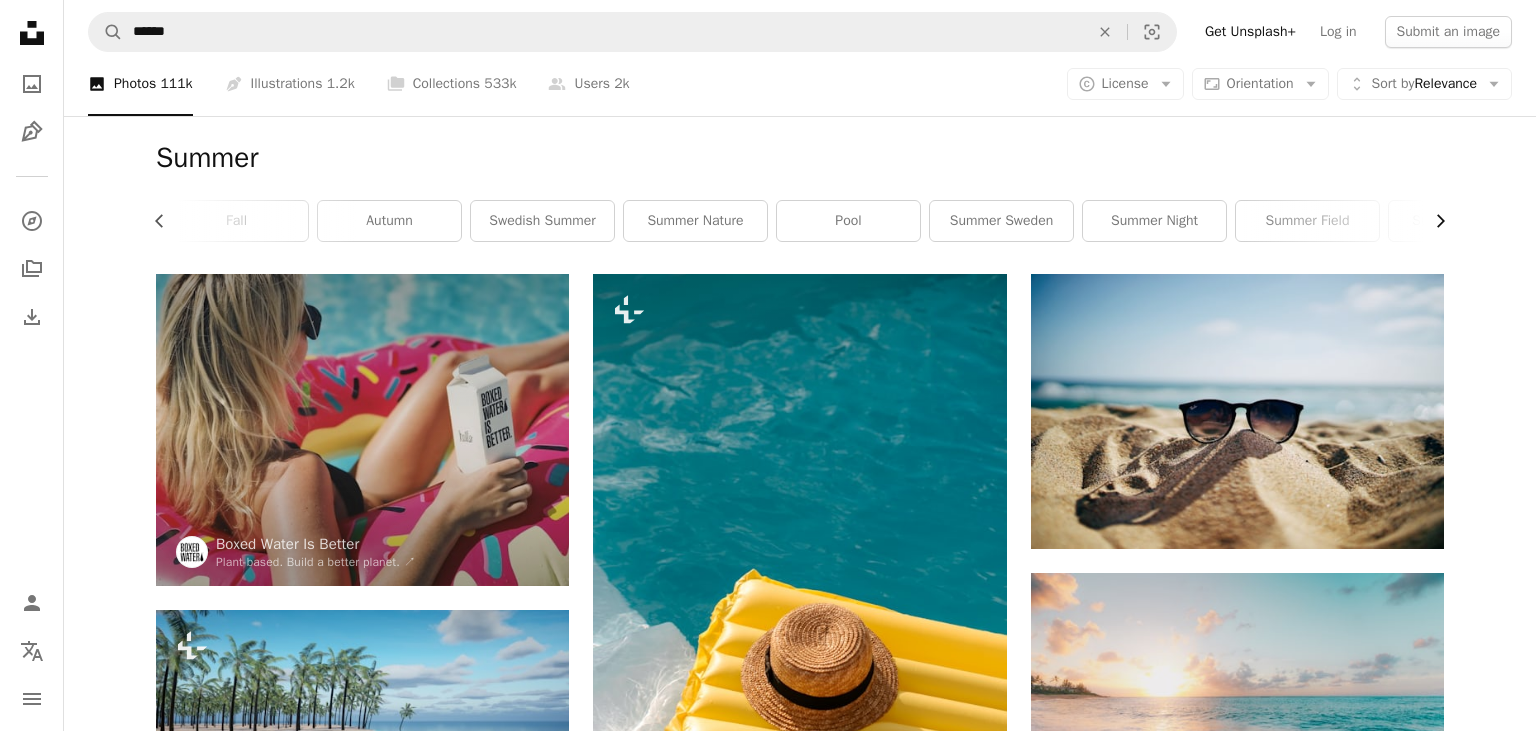 scroll, scrollTop: 0, scrollLeft: 300, axis: horizontal 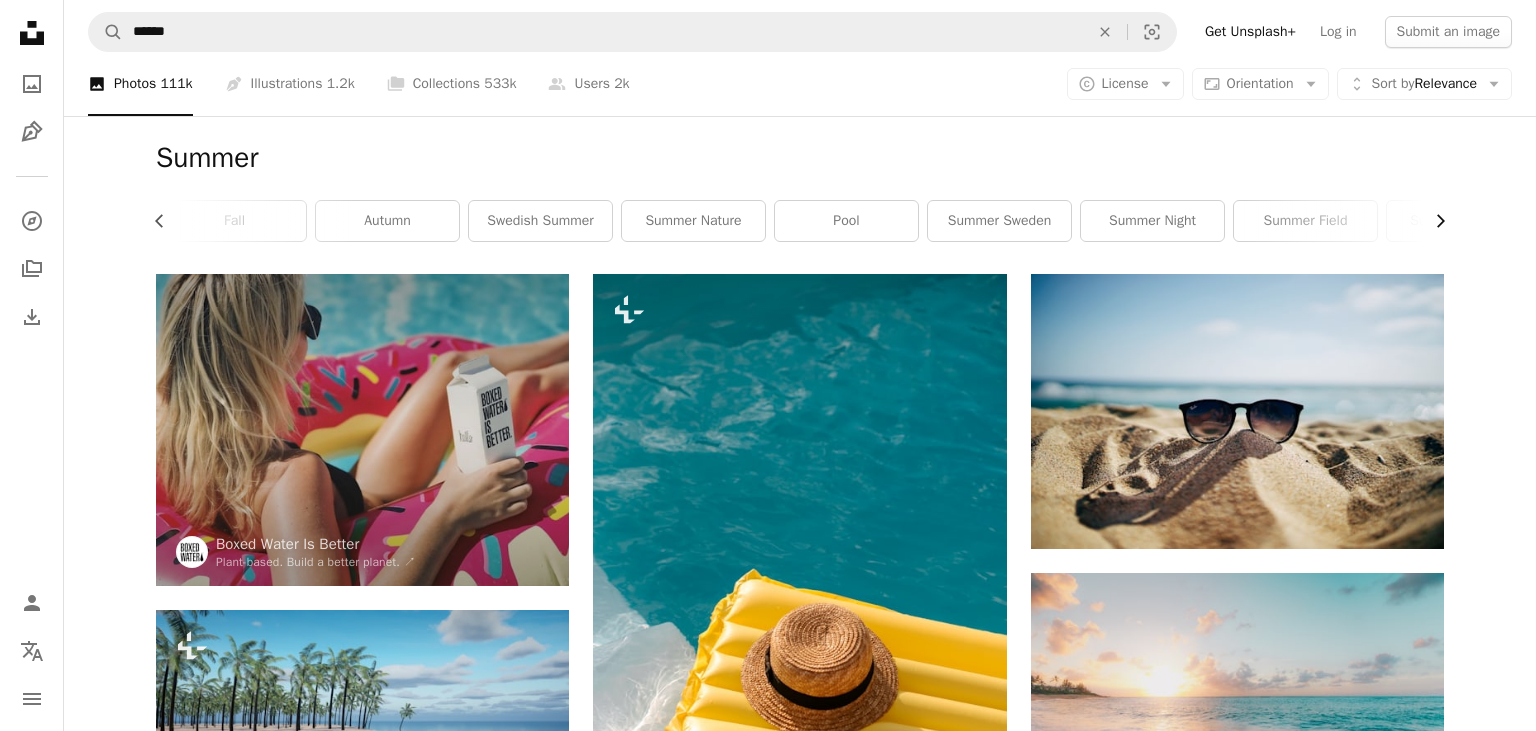 click on "Chevron right" 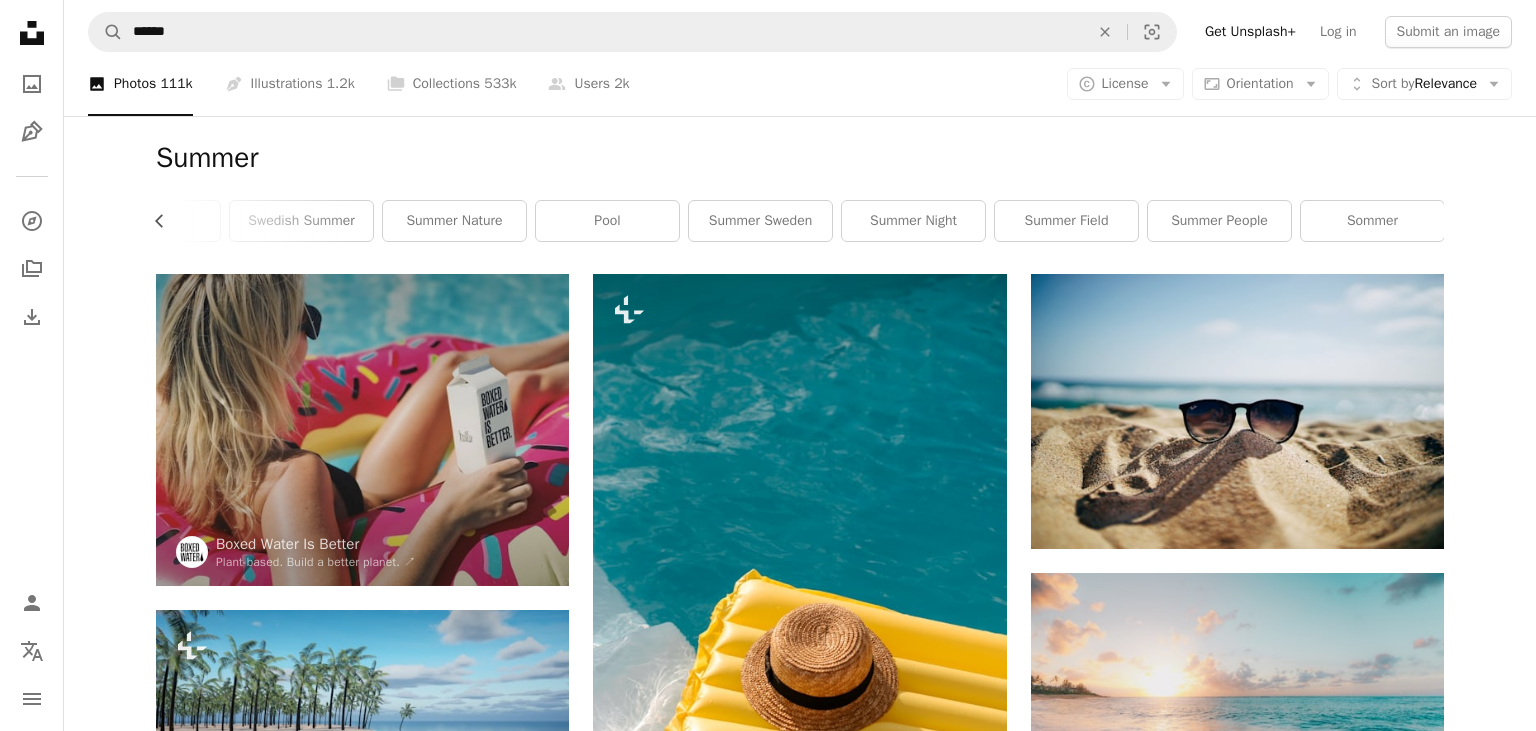 scroll, scrollTop: 0, scrollLeft: 540, axis: horizontal 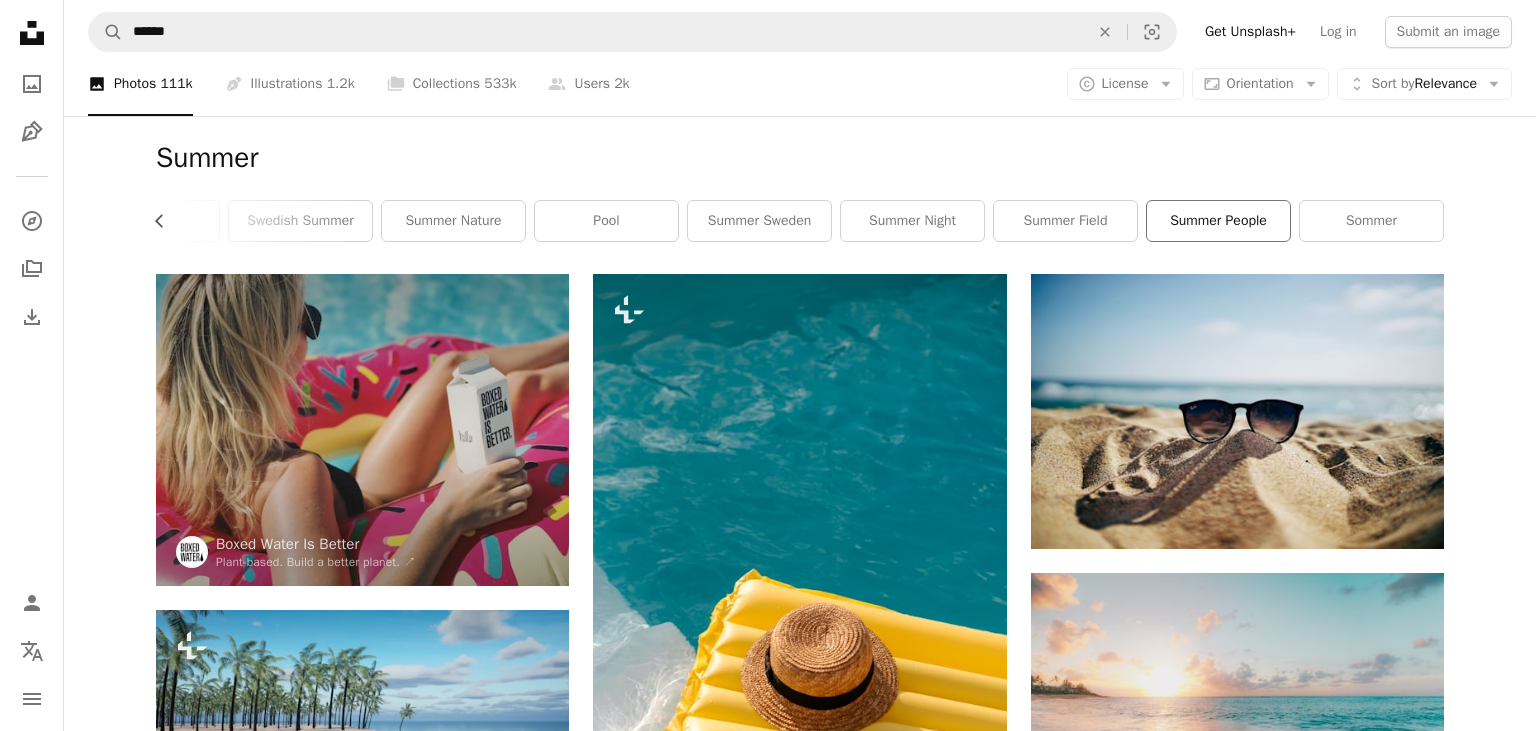 click on "summer people" at bounding box center [1218, 221] 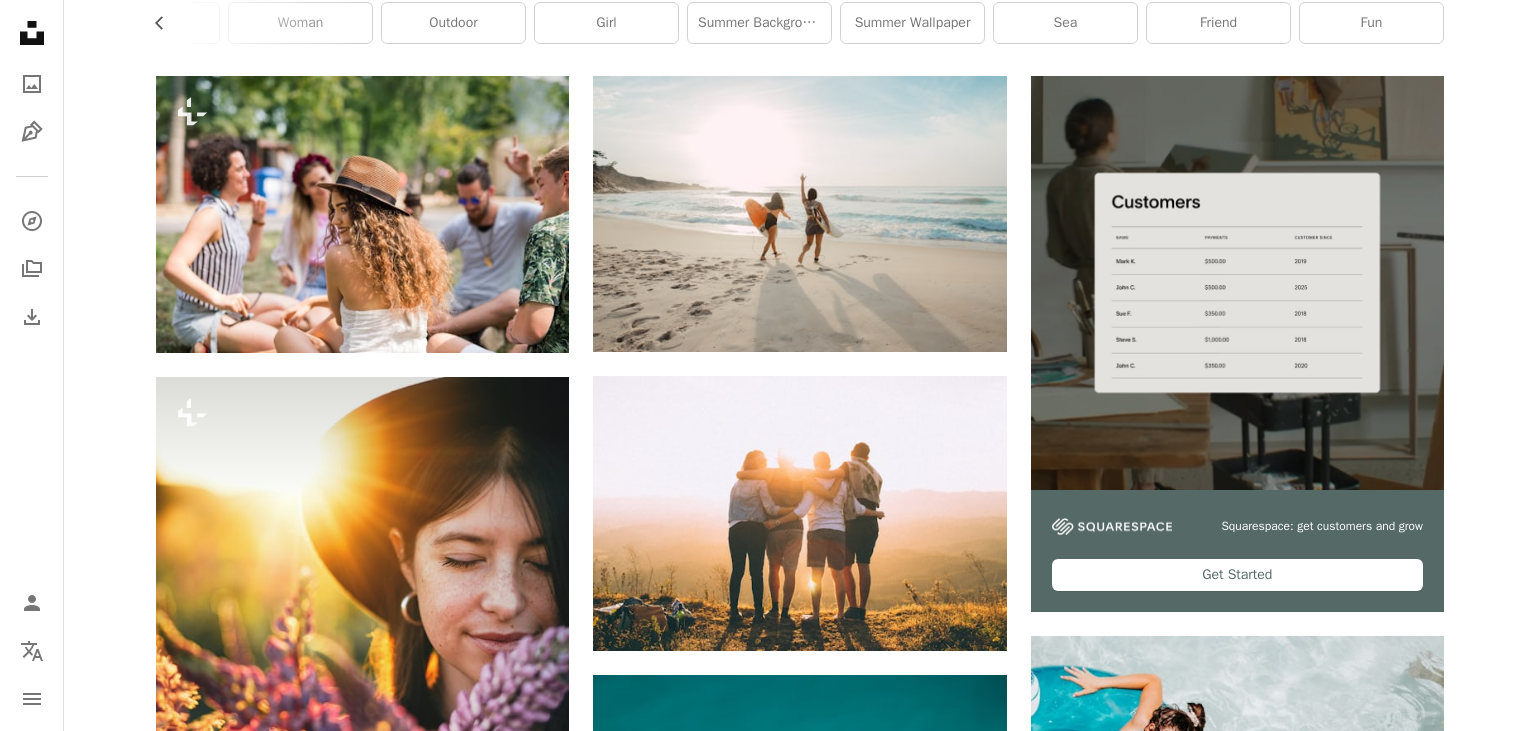 scroll, scrollTop: 0, scrollLeft: 0, axis: both 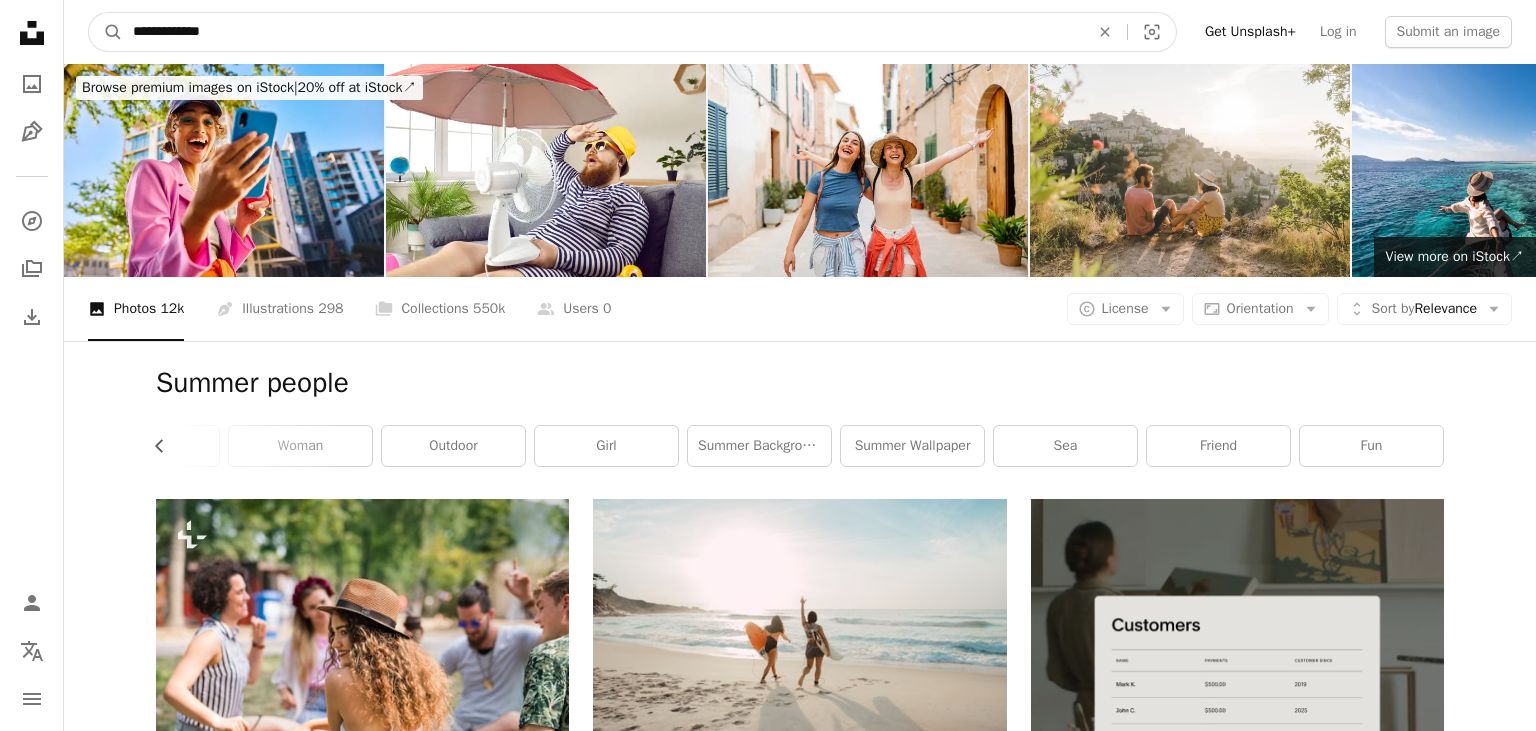 click on "**********" at bounding box center [603, 32] 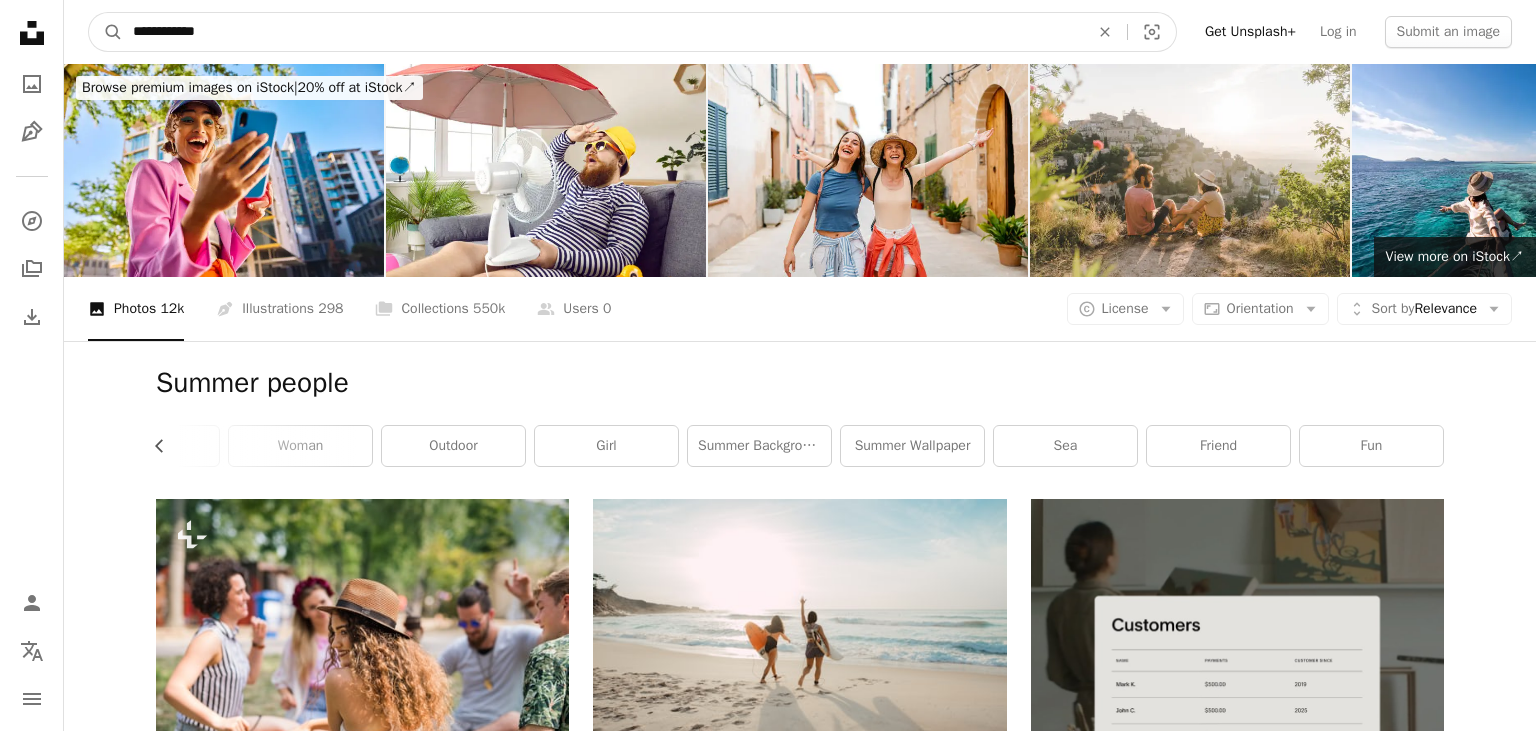 type on "**********" 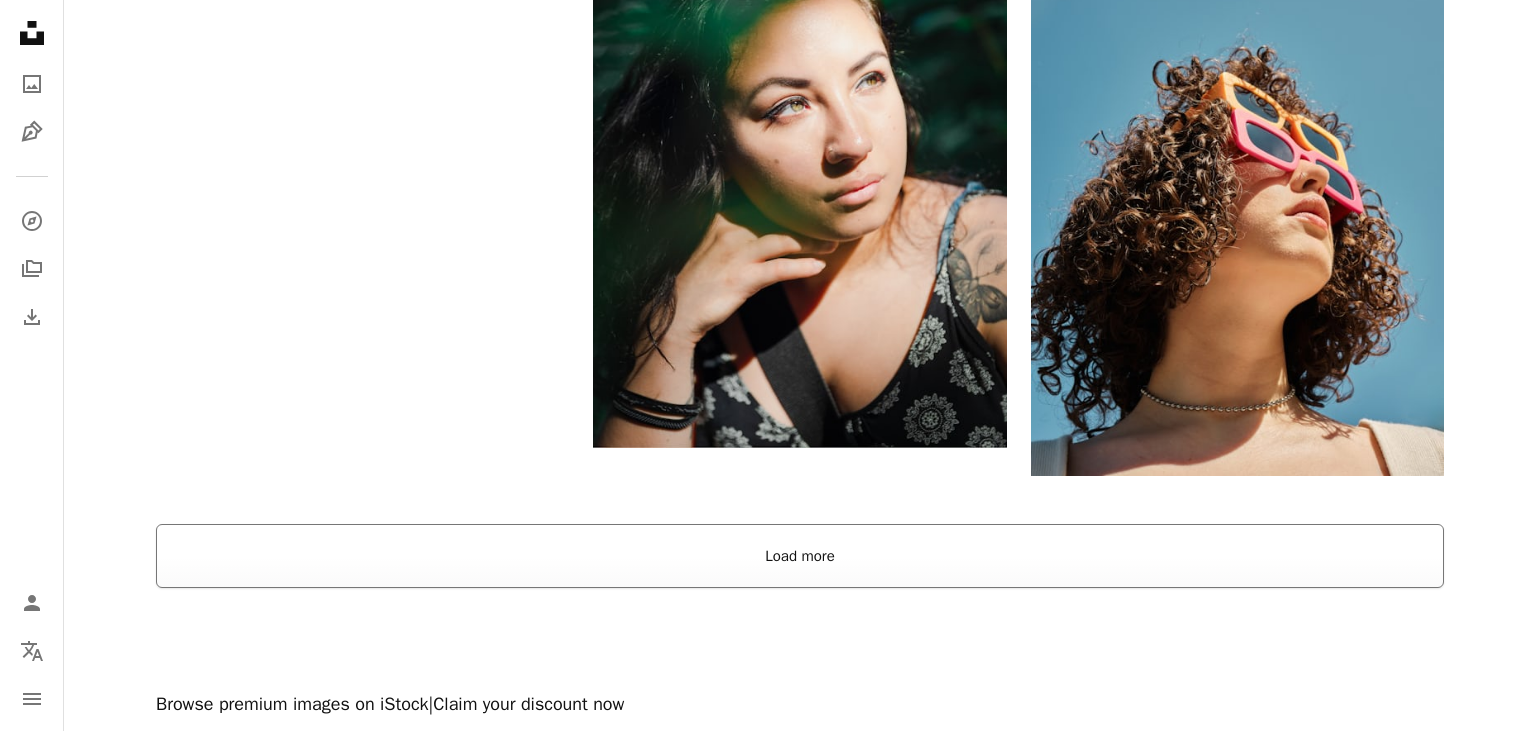 scroll, scrollTop: 4423, scrollLeft: 0, axis: vertical 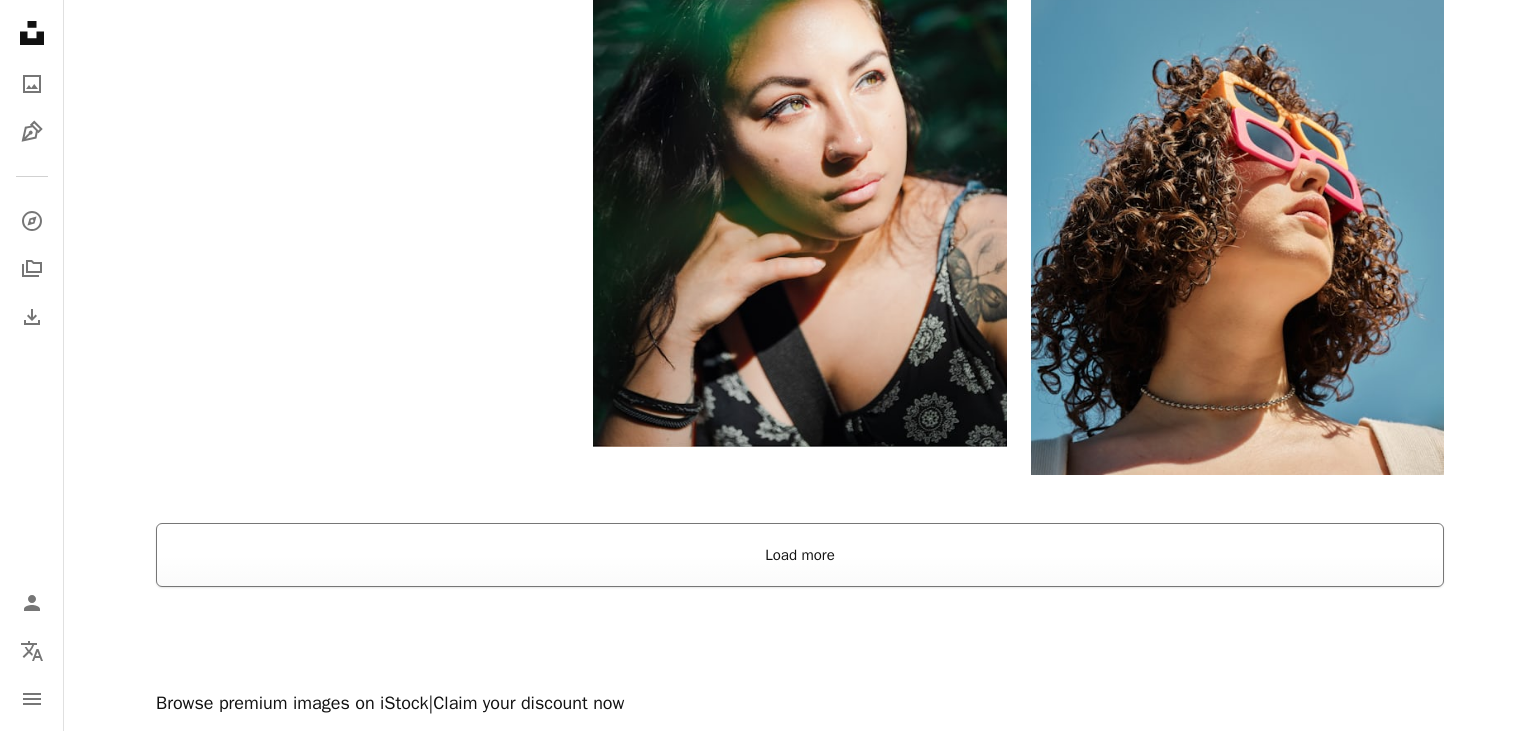 click on "Load more" at bounding box center [800, 555] 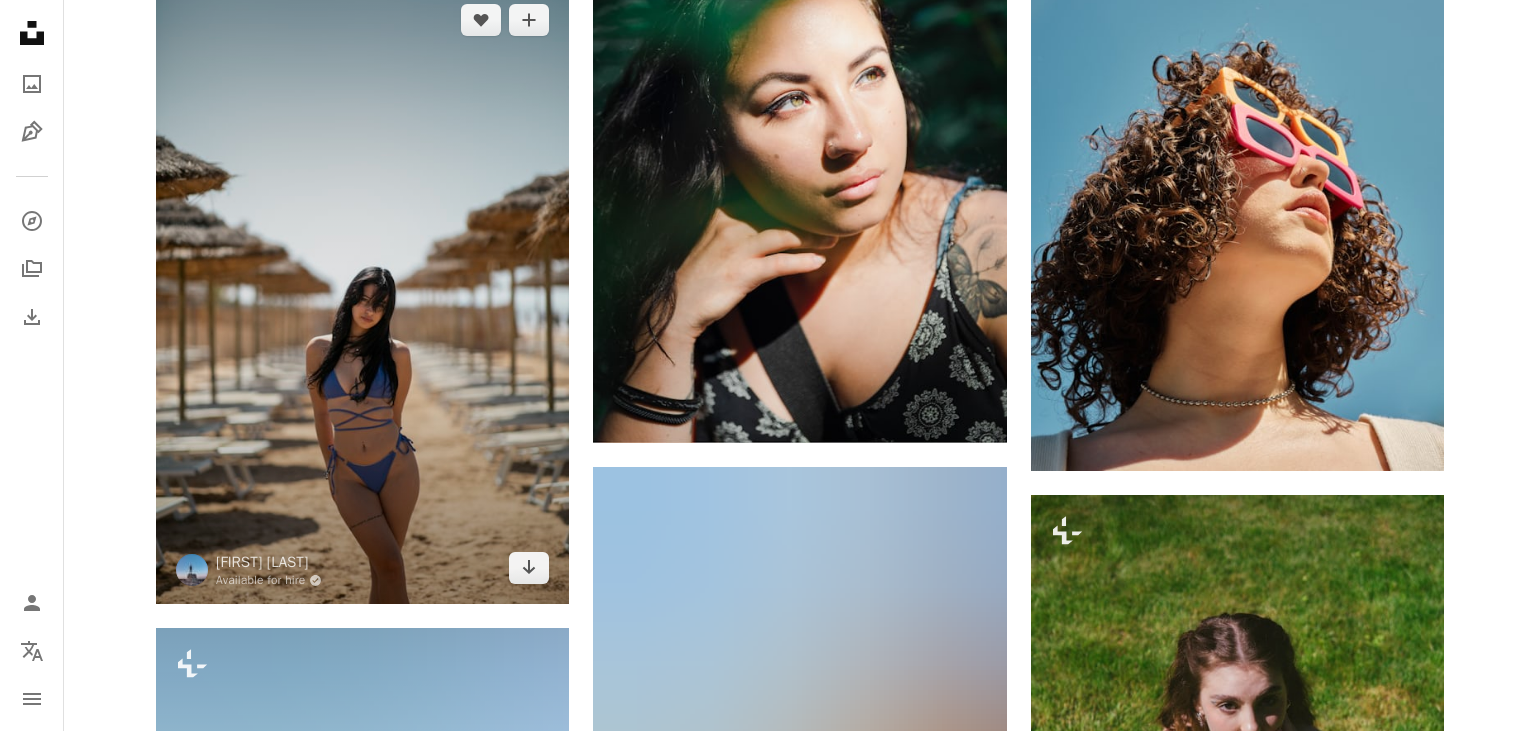 scroll, scrollTop: 4415, scrollLeft: 0, axis: vertical 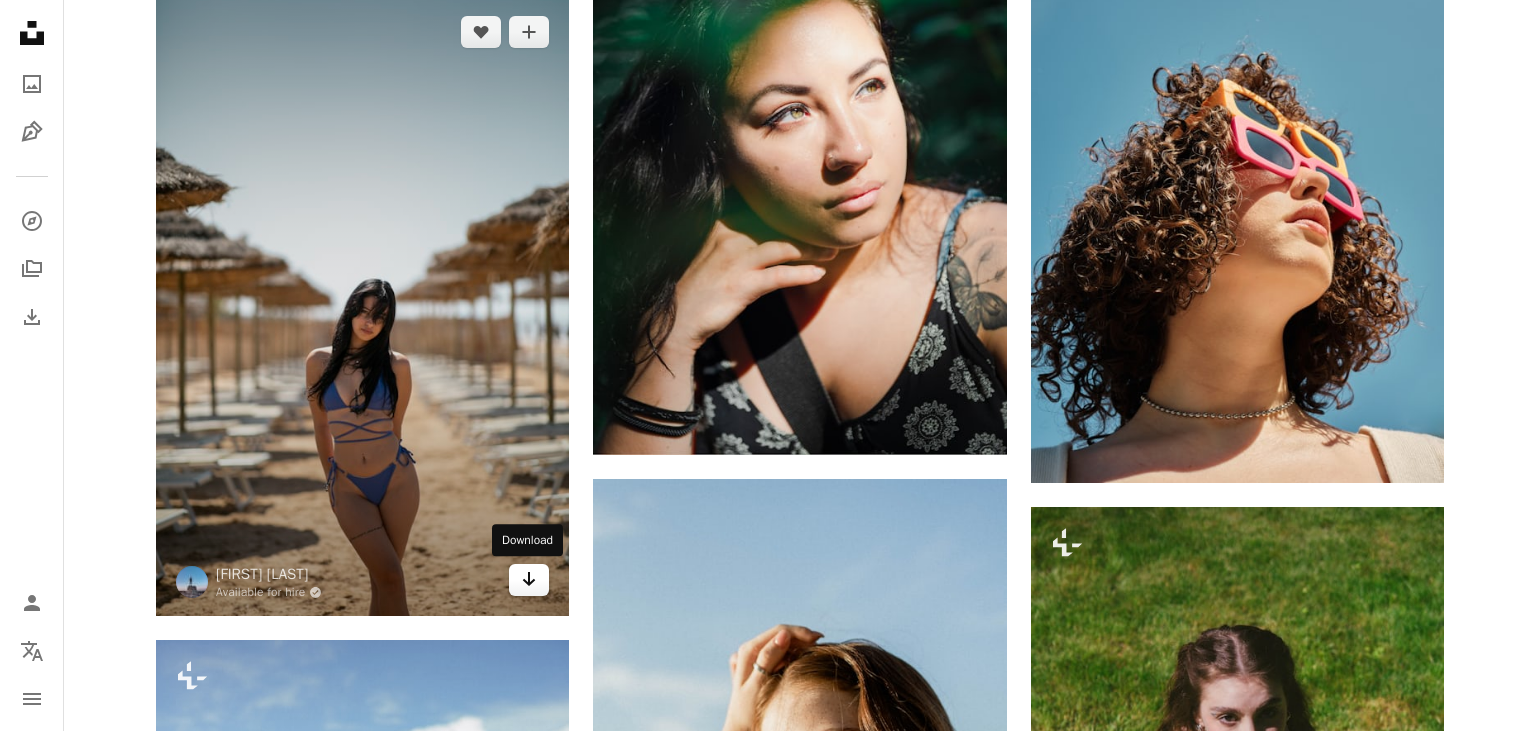 click on "Arrow pointing down" at bounding box center [529, 580] 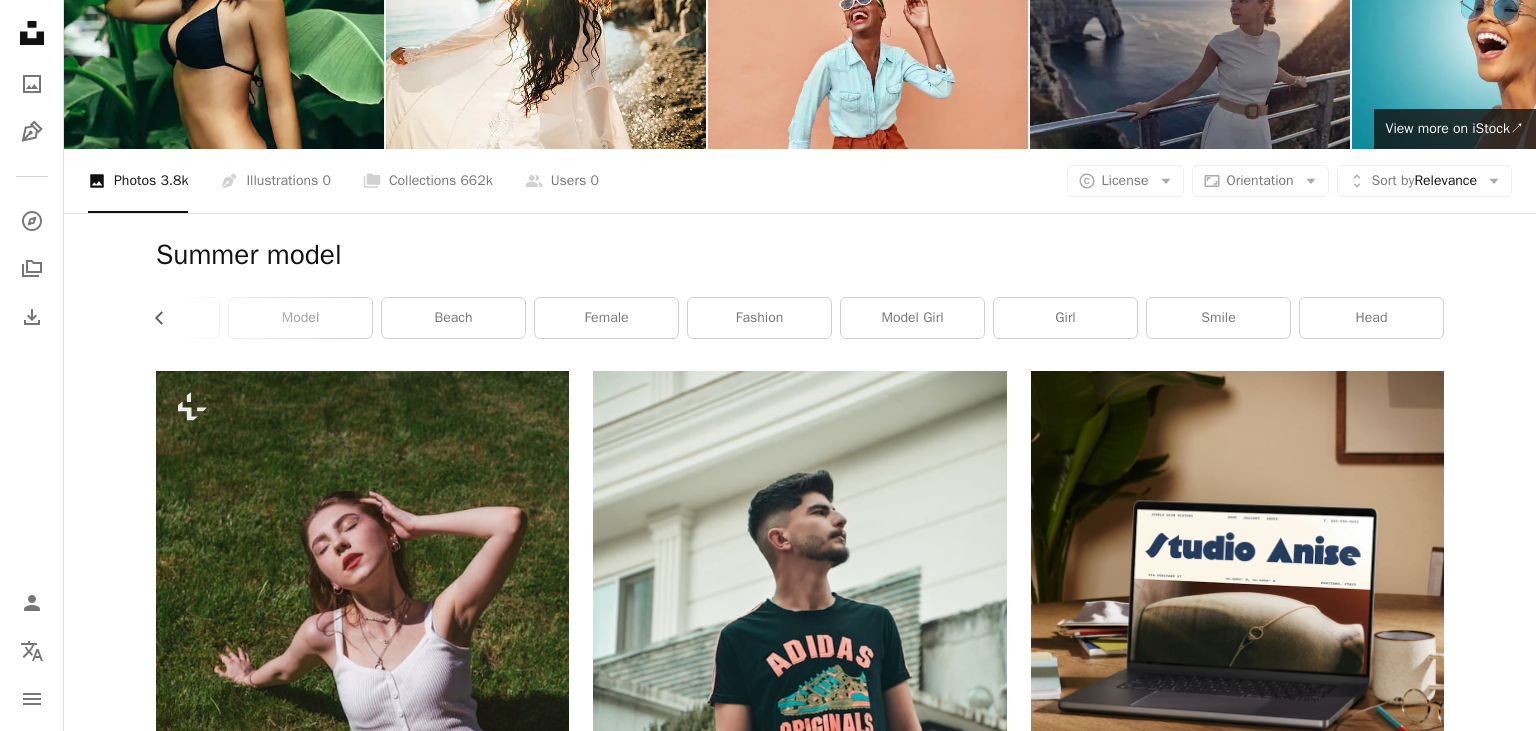 scroll, scrollTop: 0, scrollLeft: 0, axis: both 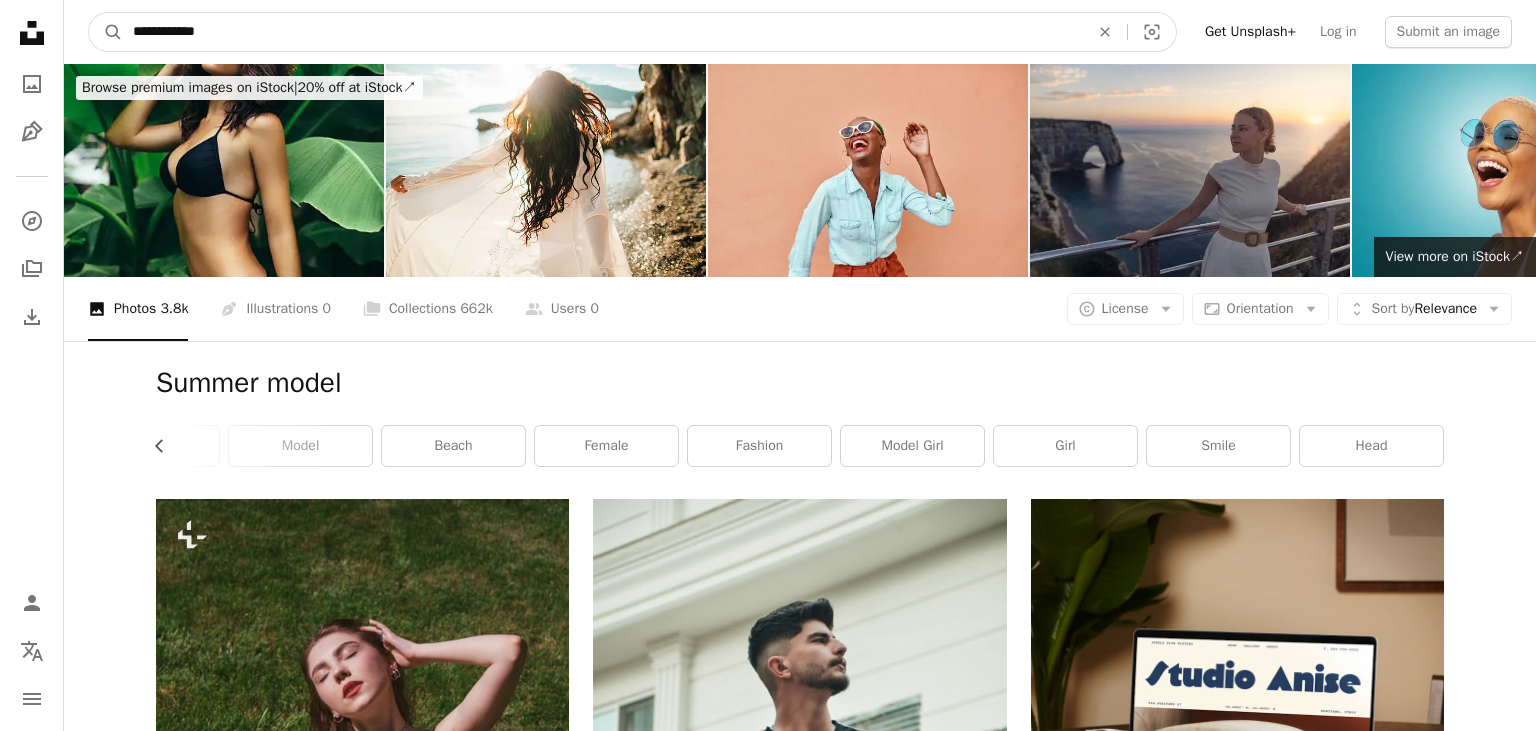 click on "**********" at bounding box center (603, 32) 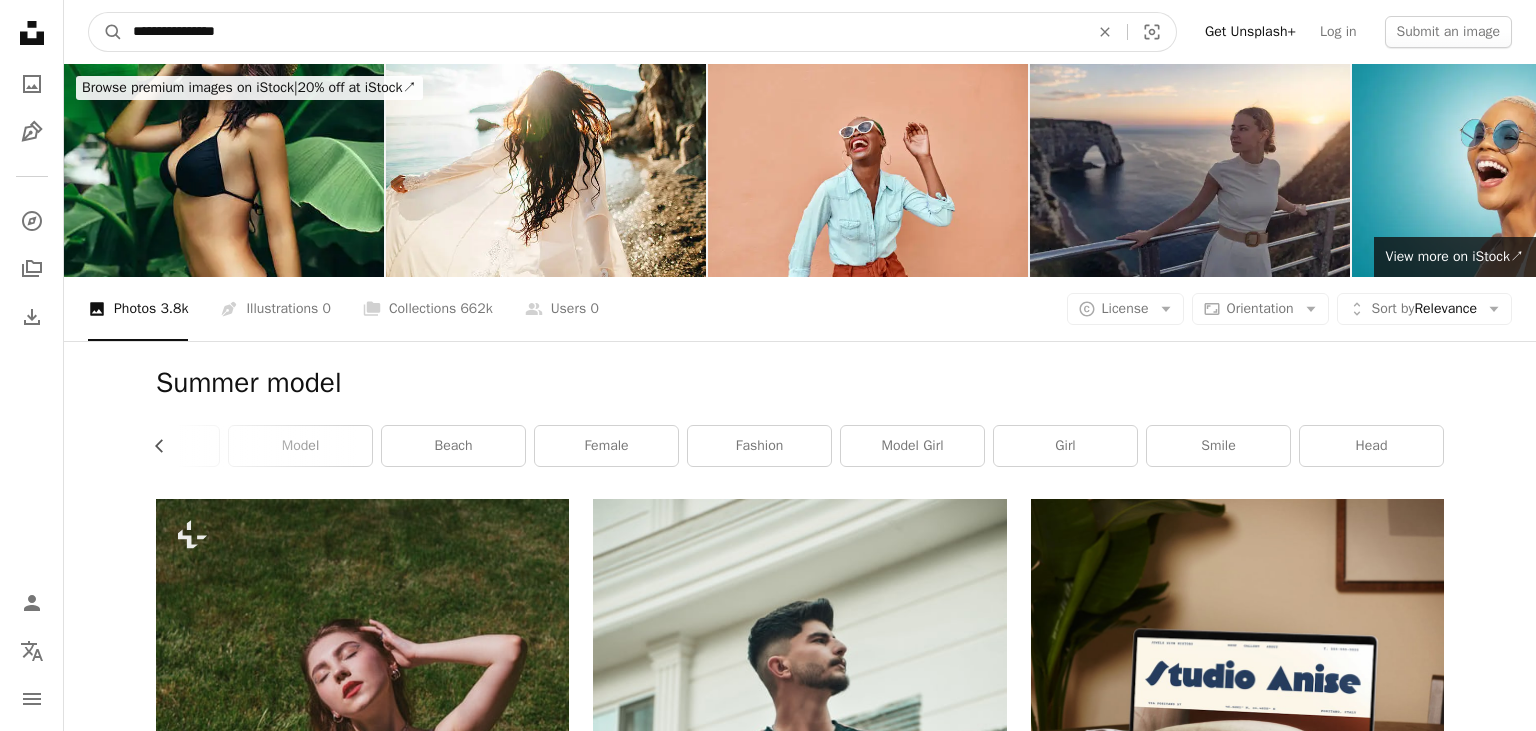 type on "**********" 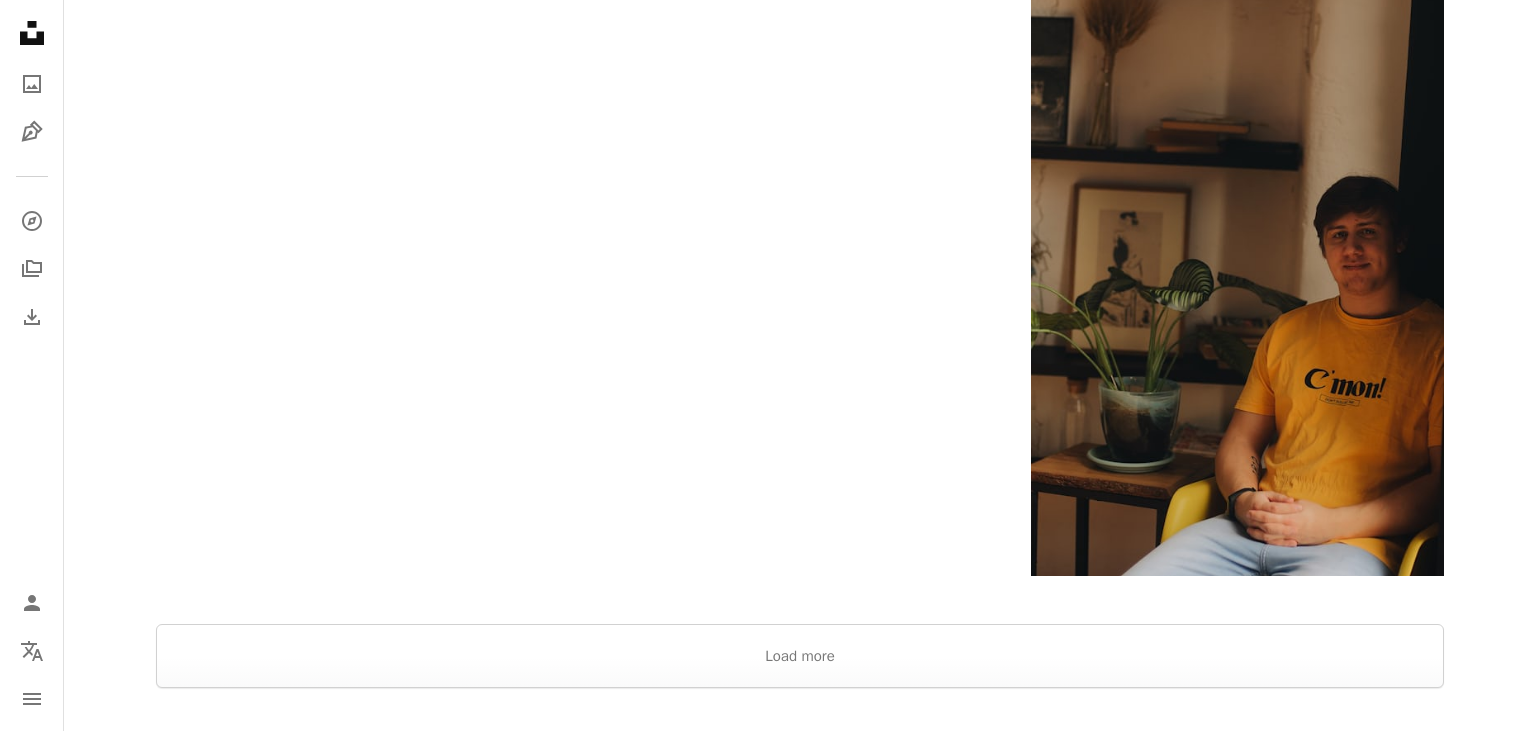scroll, scrollTop: 4343, scrollLeft: 0, axis: vertical 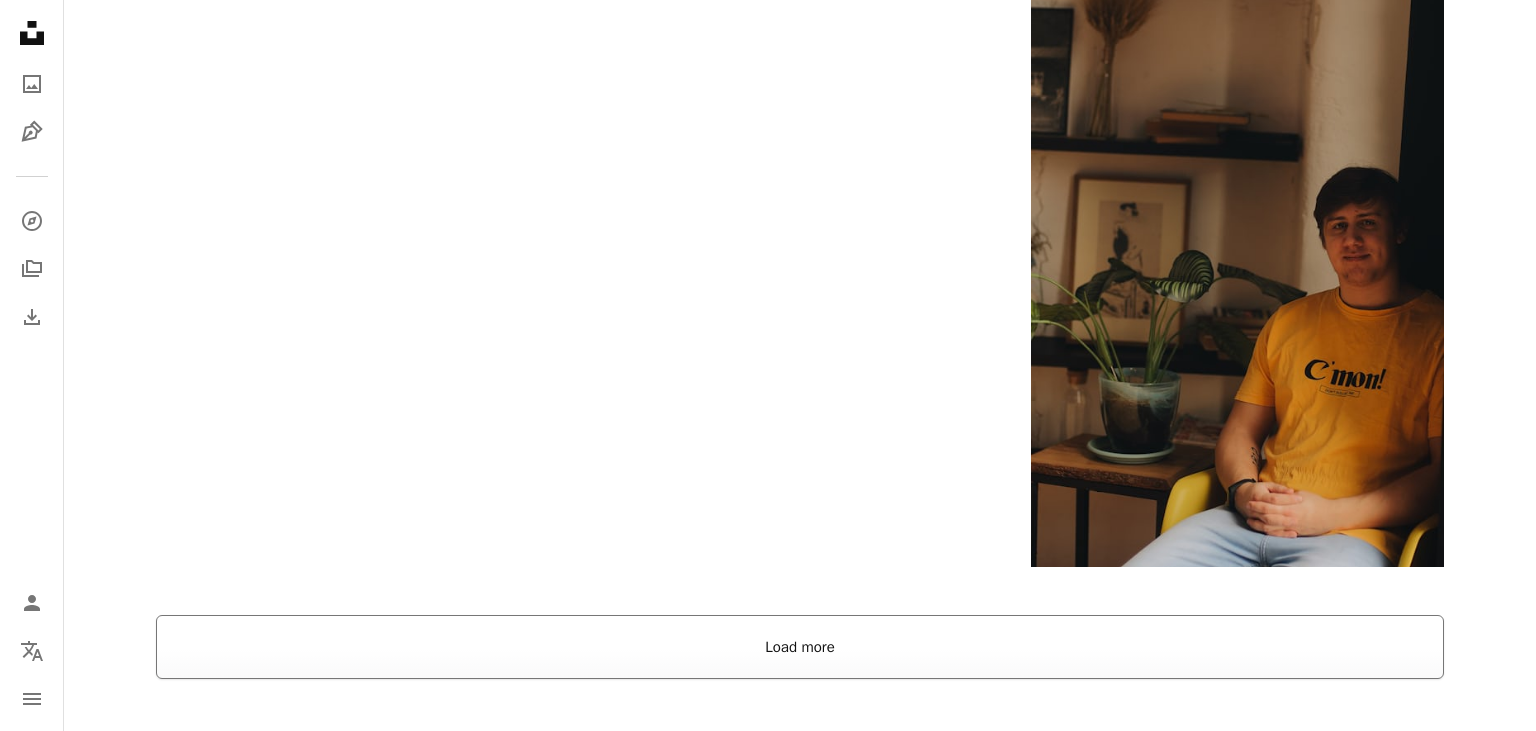 click on "Load more" at bounding box center (800, 647) 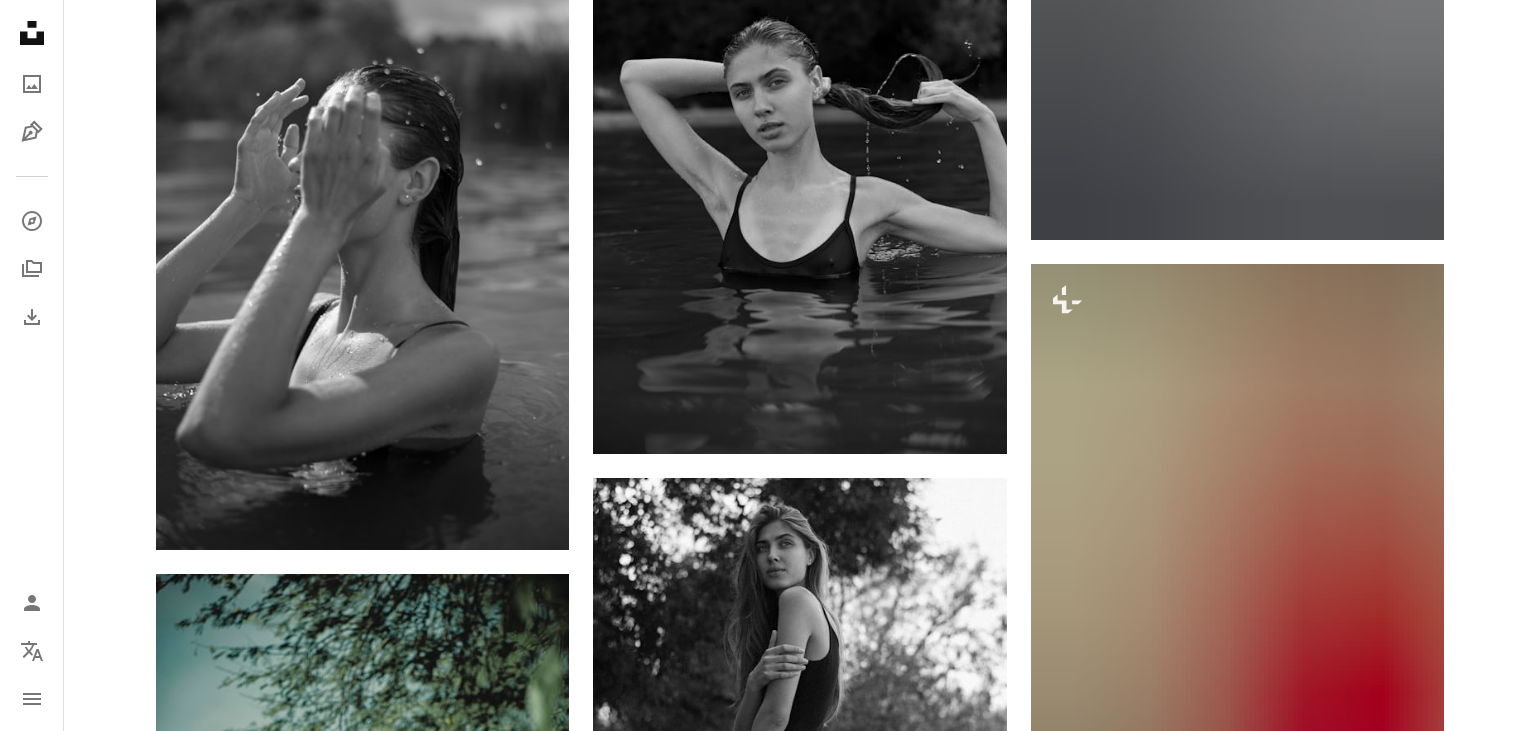 scroll, scrollTop: 23202, scrollLeft: 0, axis: vertical 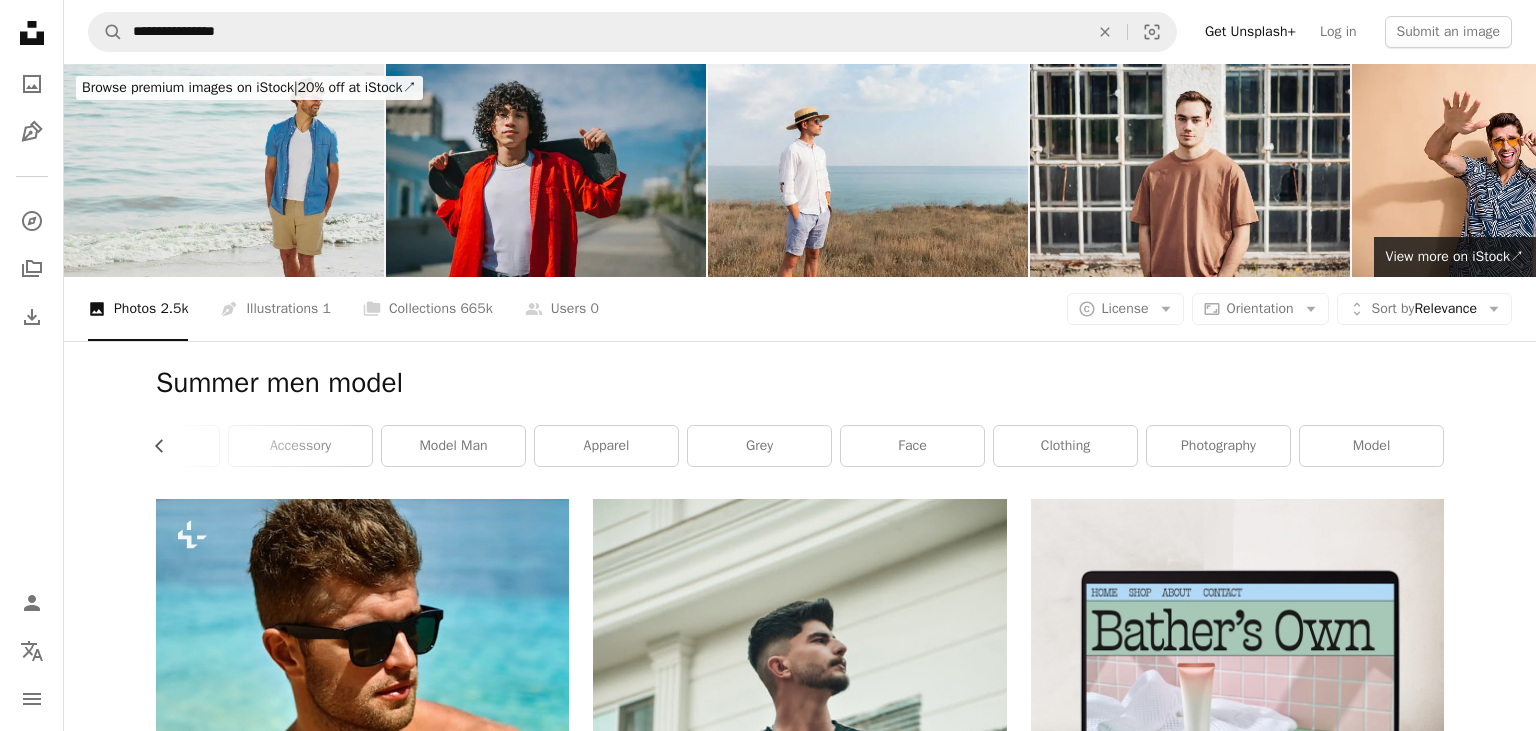 click at bounding box center (224, 170) 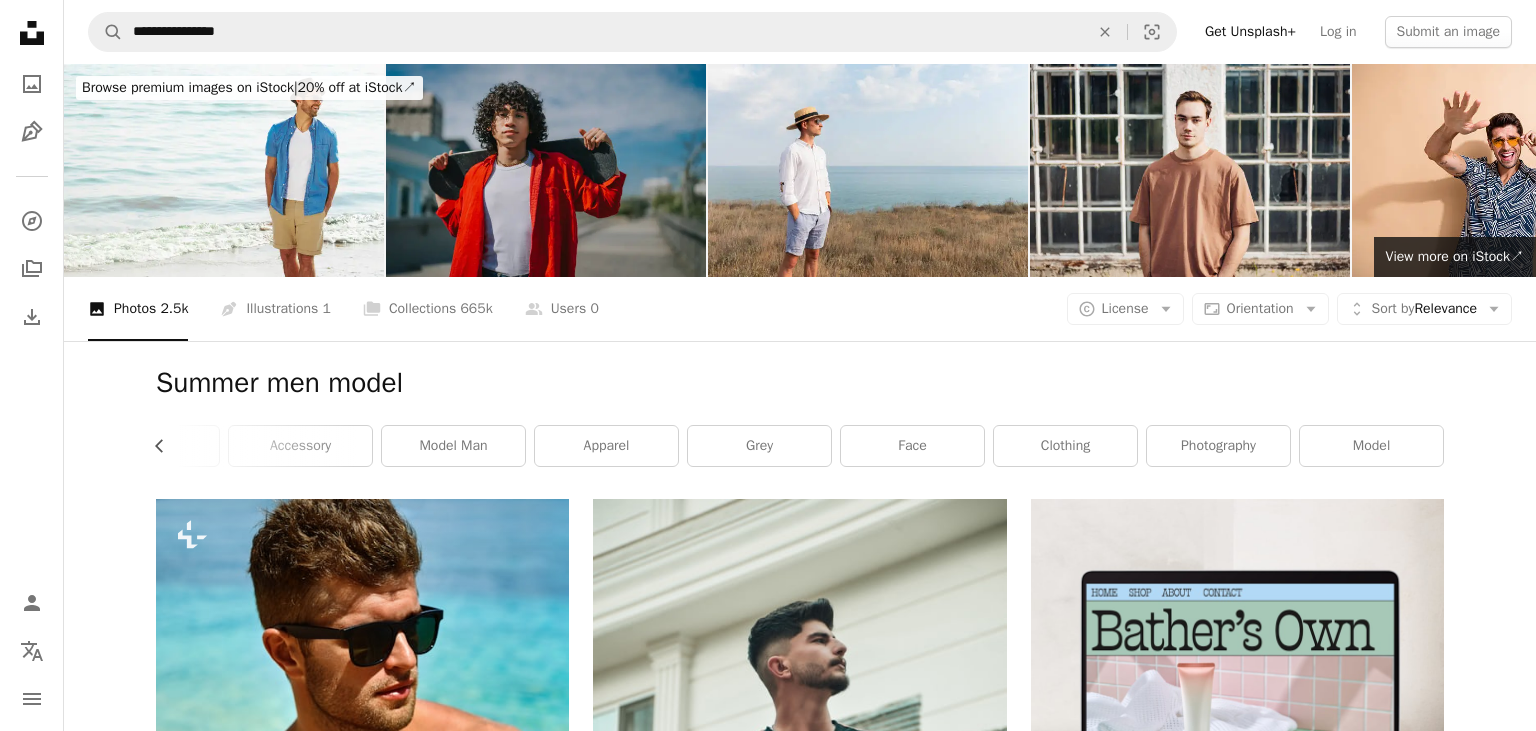click at bounding box center (546, 170) 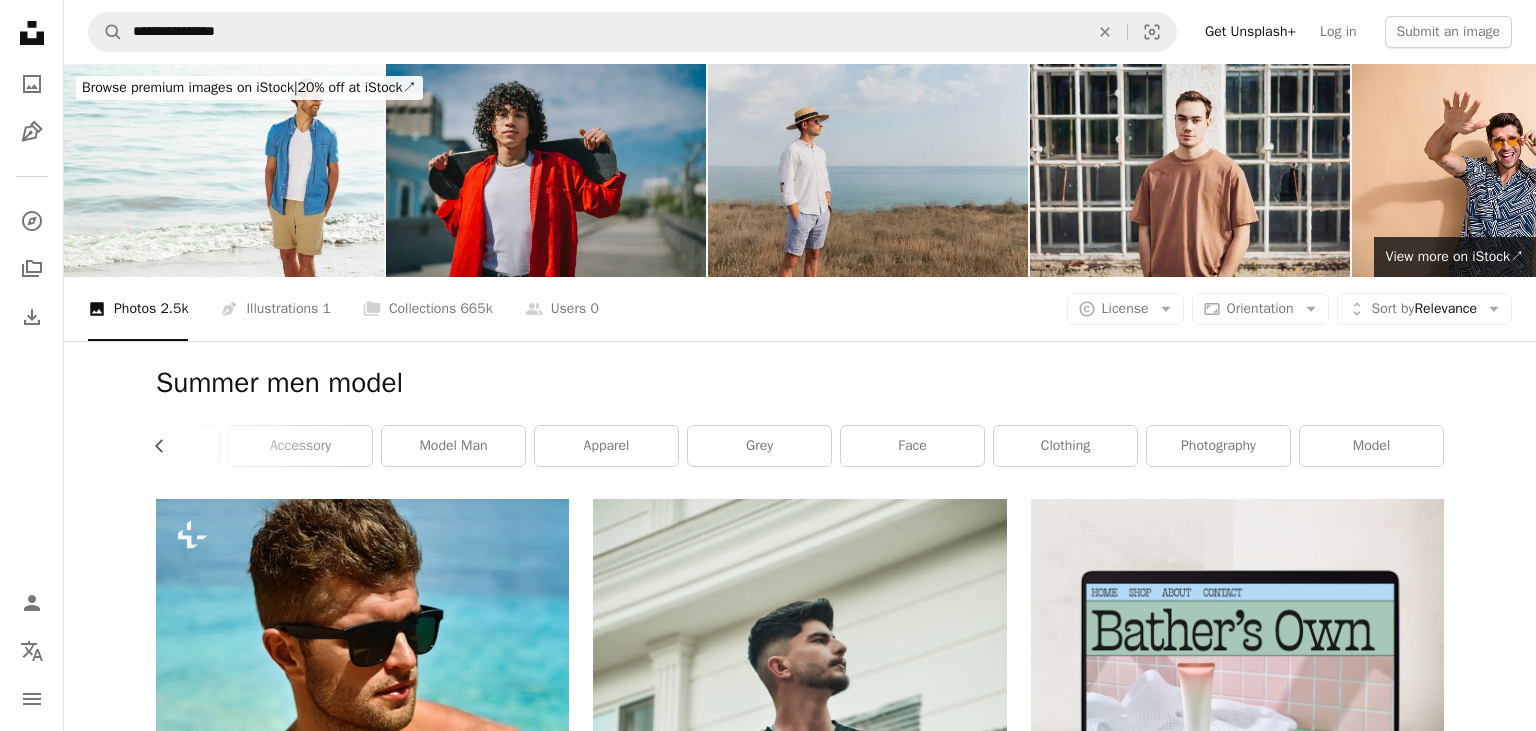 click at bounding box center (868, 170) 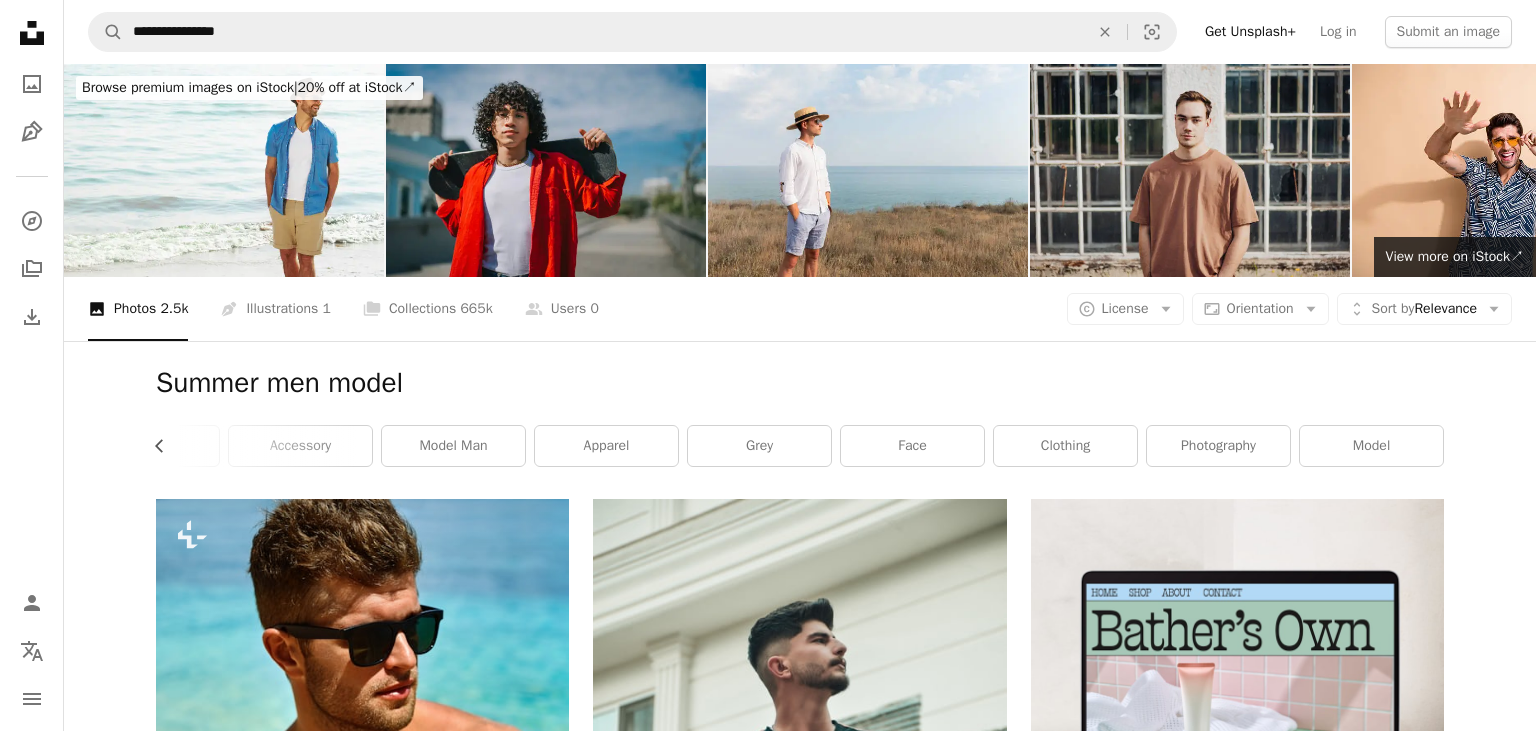 click at bounding box center (1190, 170) 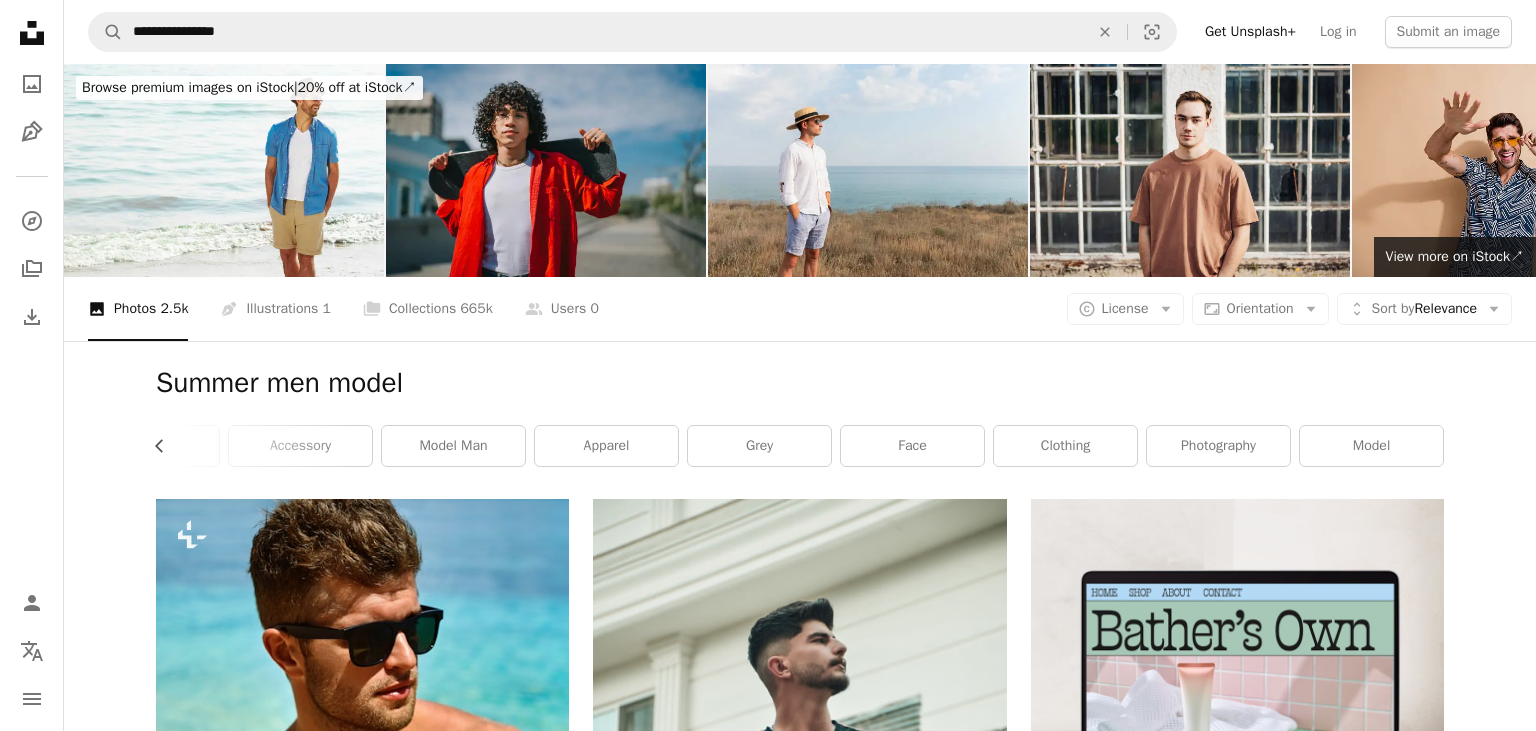 click at bounding box center (1512, 170) 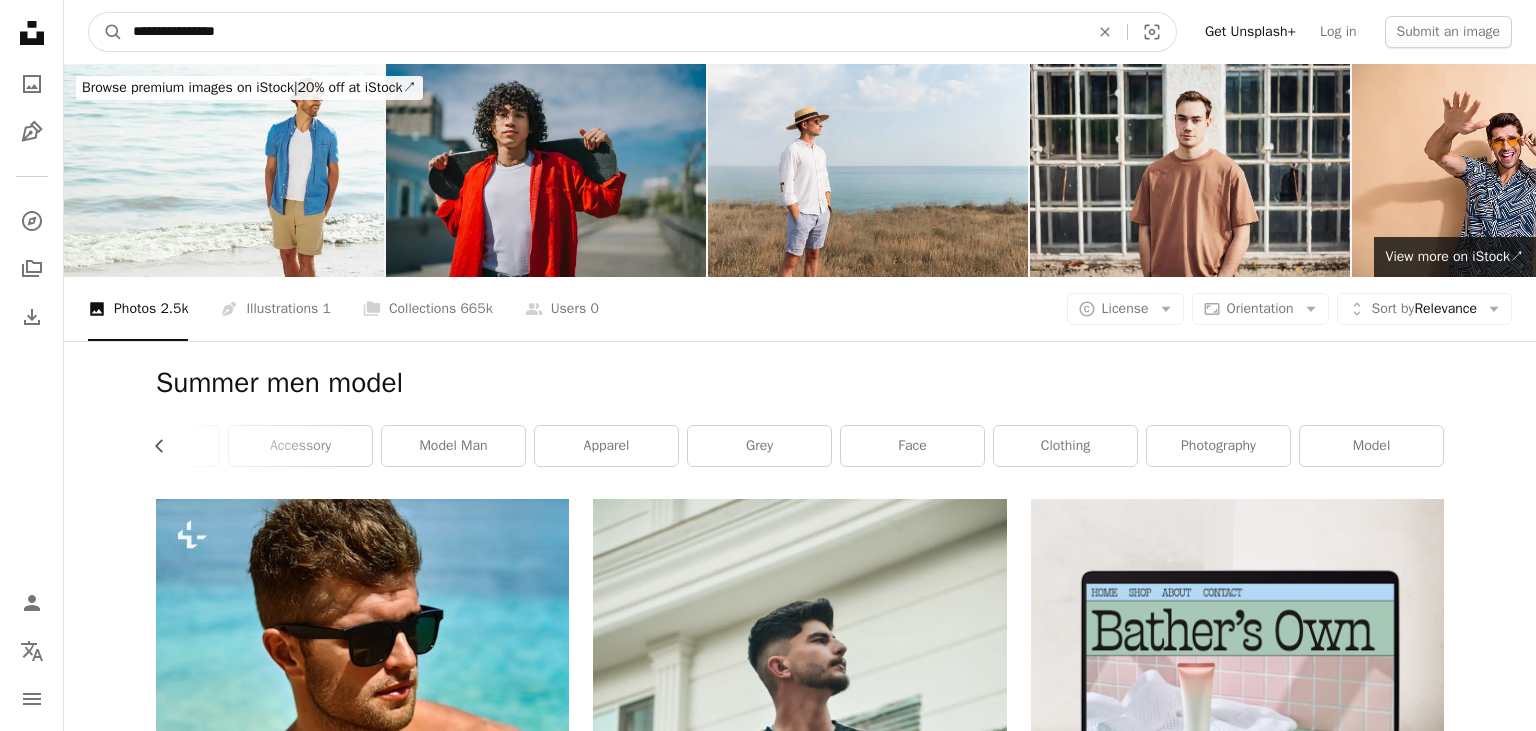 click on "**********" at bounding box center (603, 32) 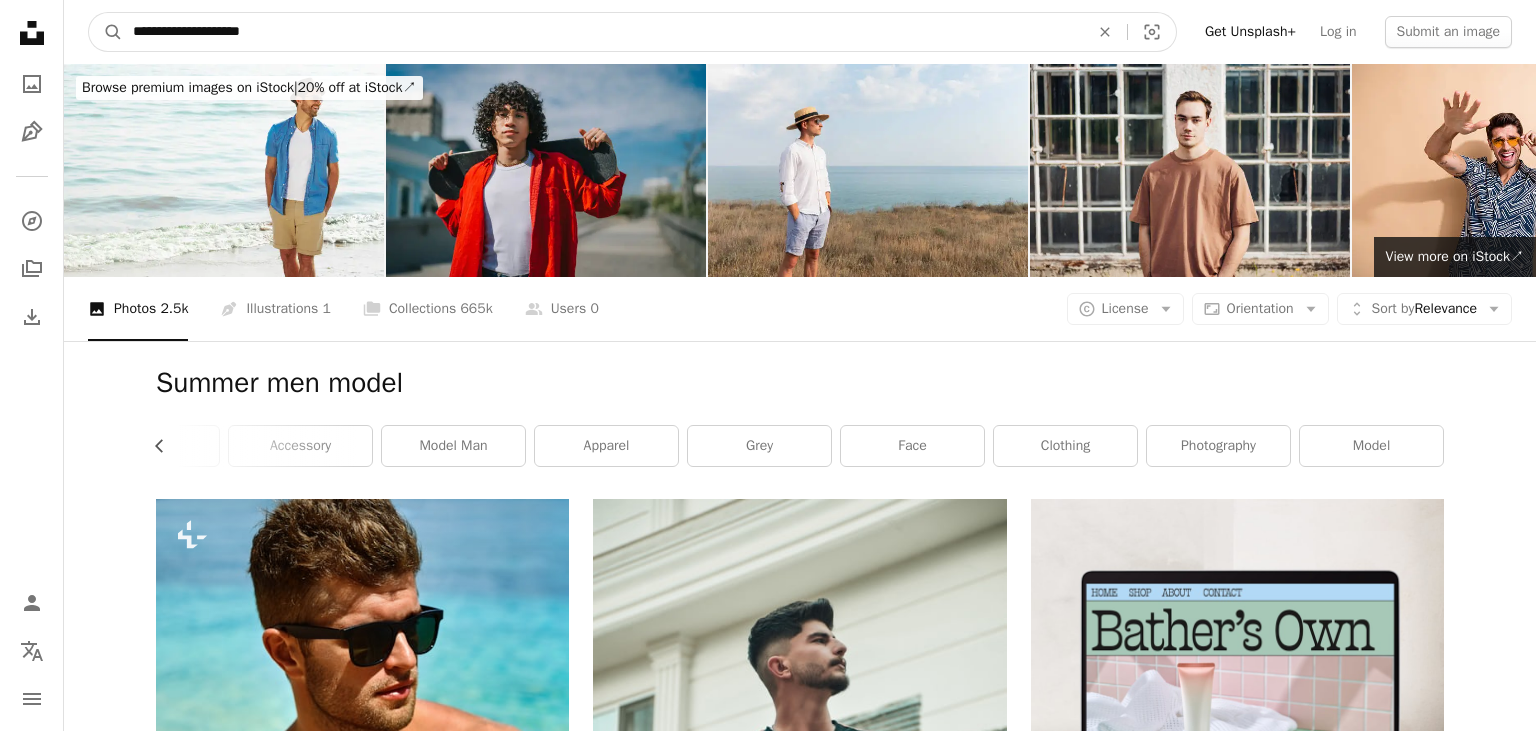 type on "**********" 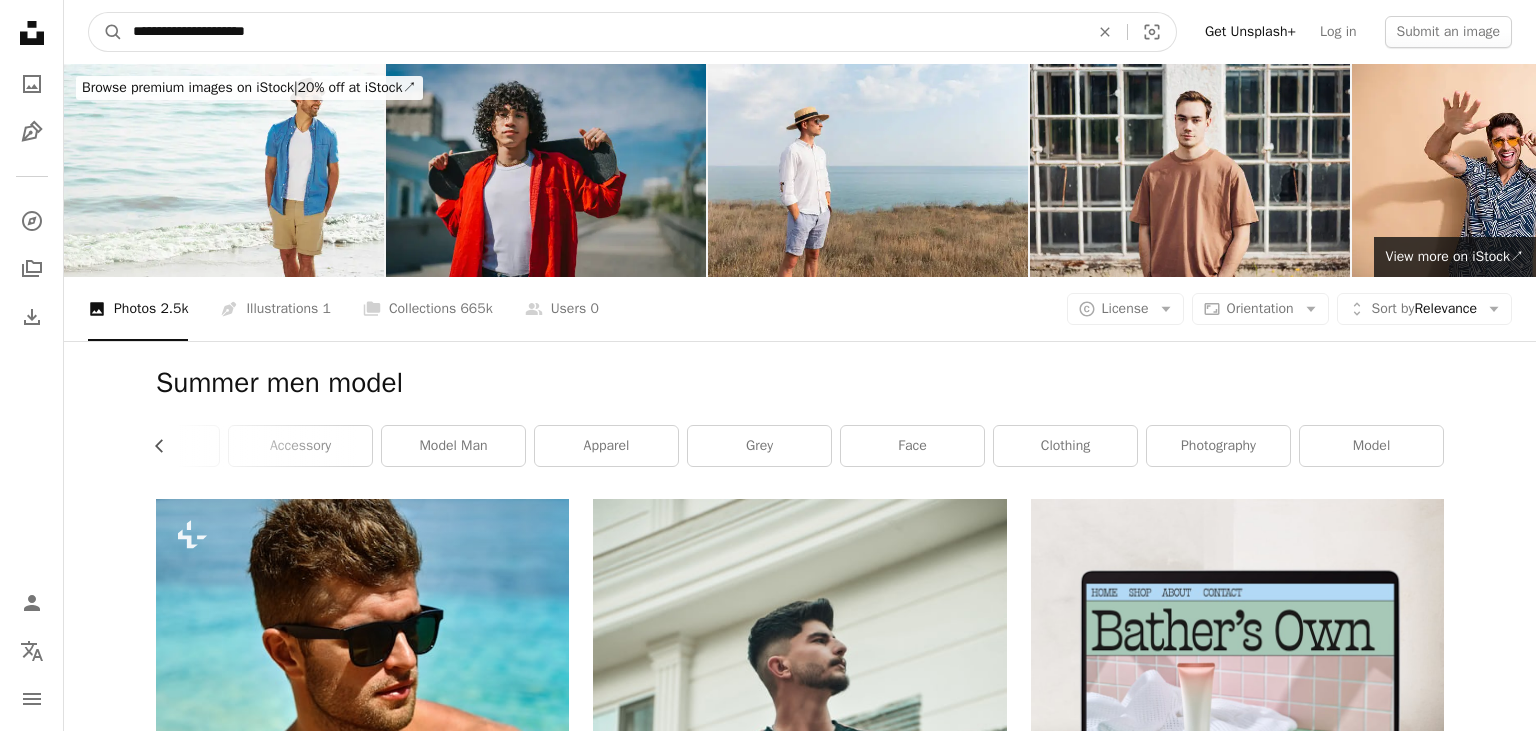 click on "A magnifying glass" at bounding box center (106, 32) 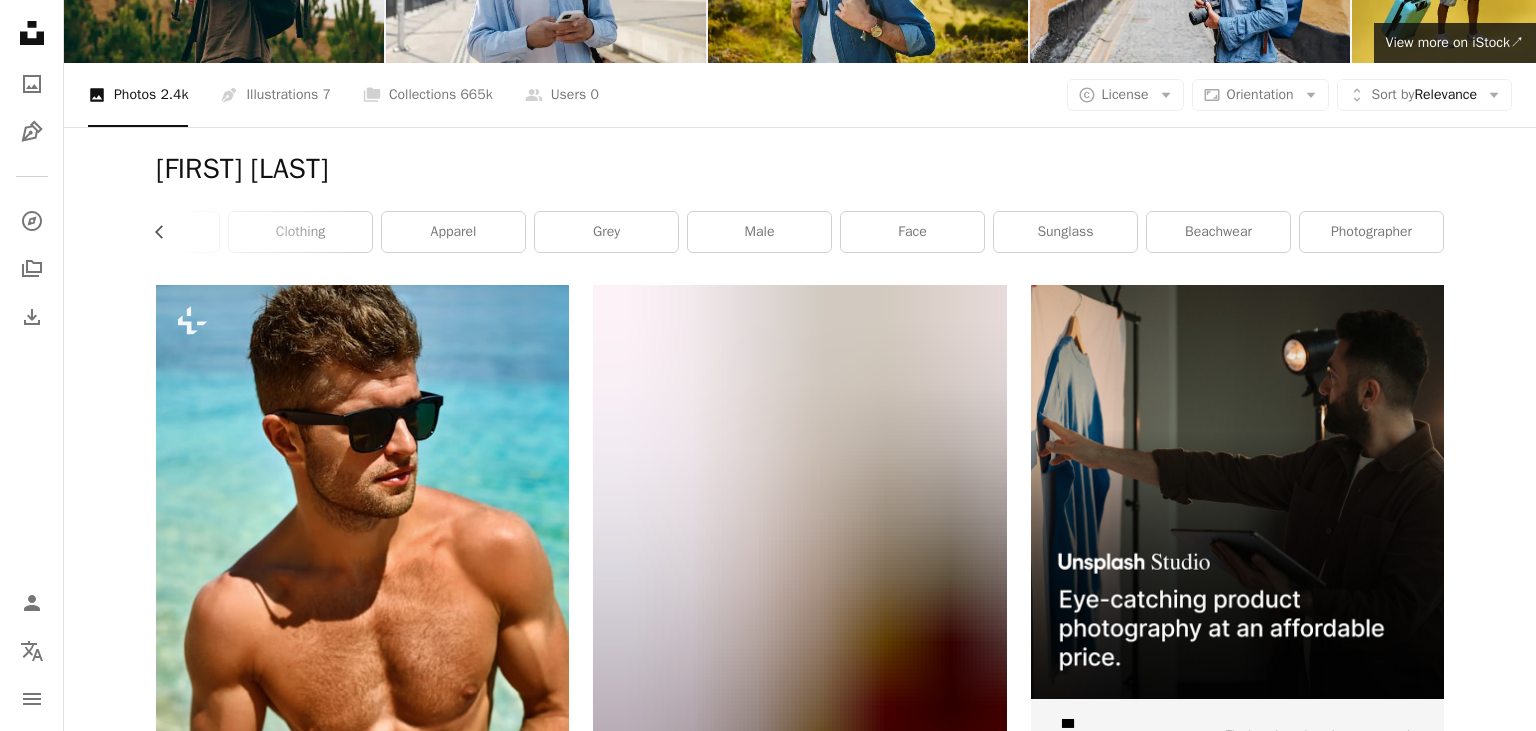 scroll, scrollTop: 0, scrollLeft: 0, axis: both 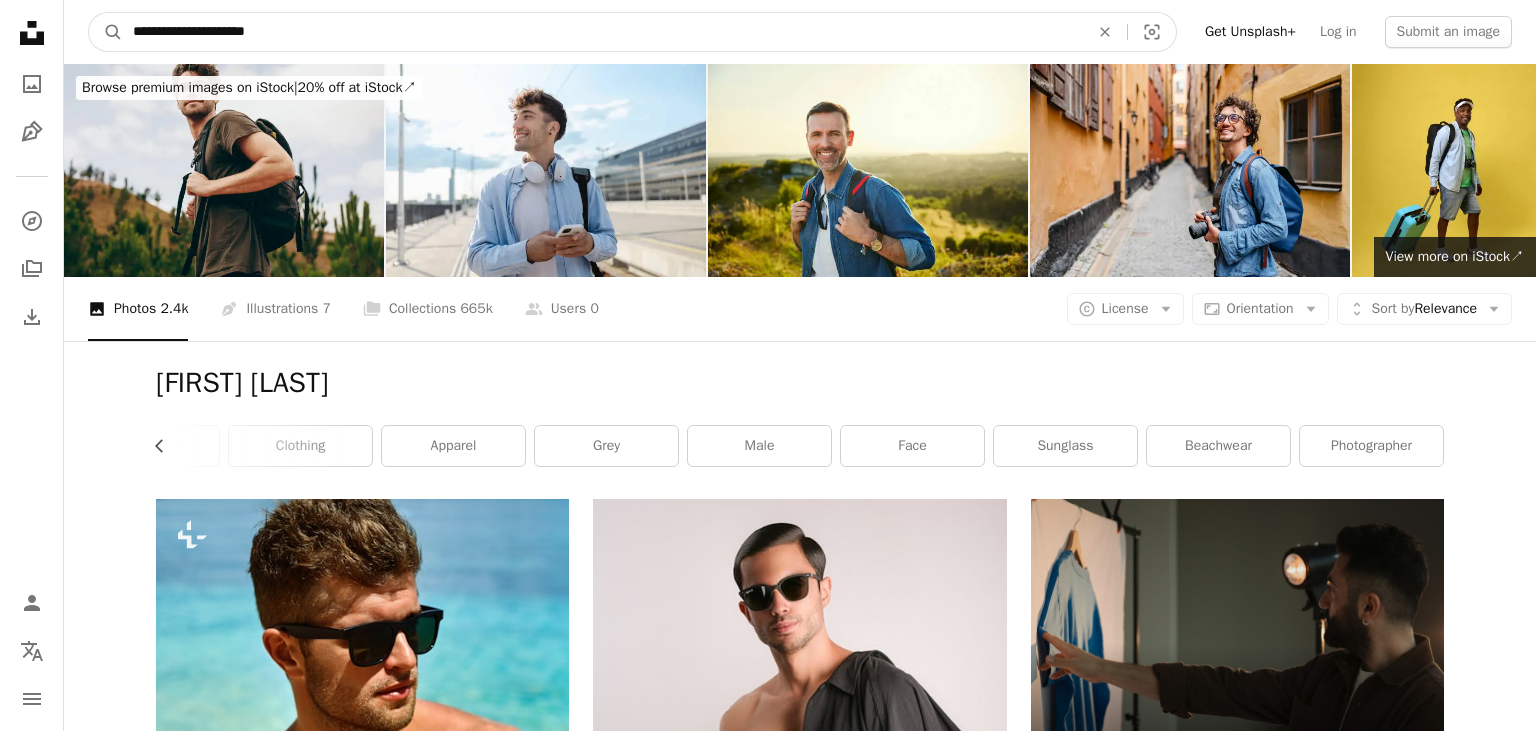 click on "**********" at bounding box center (603, 32) 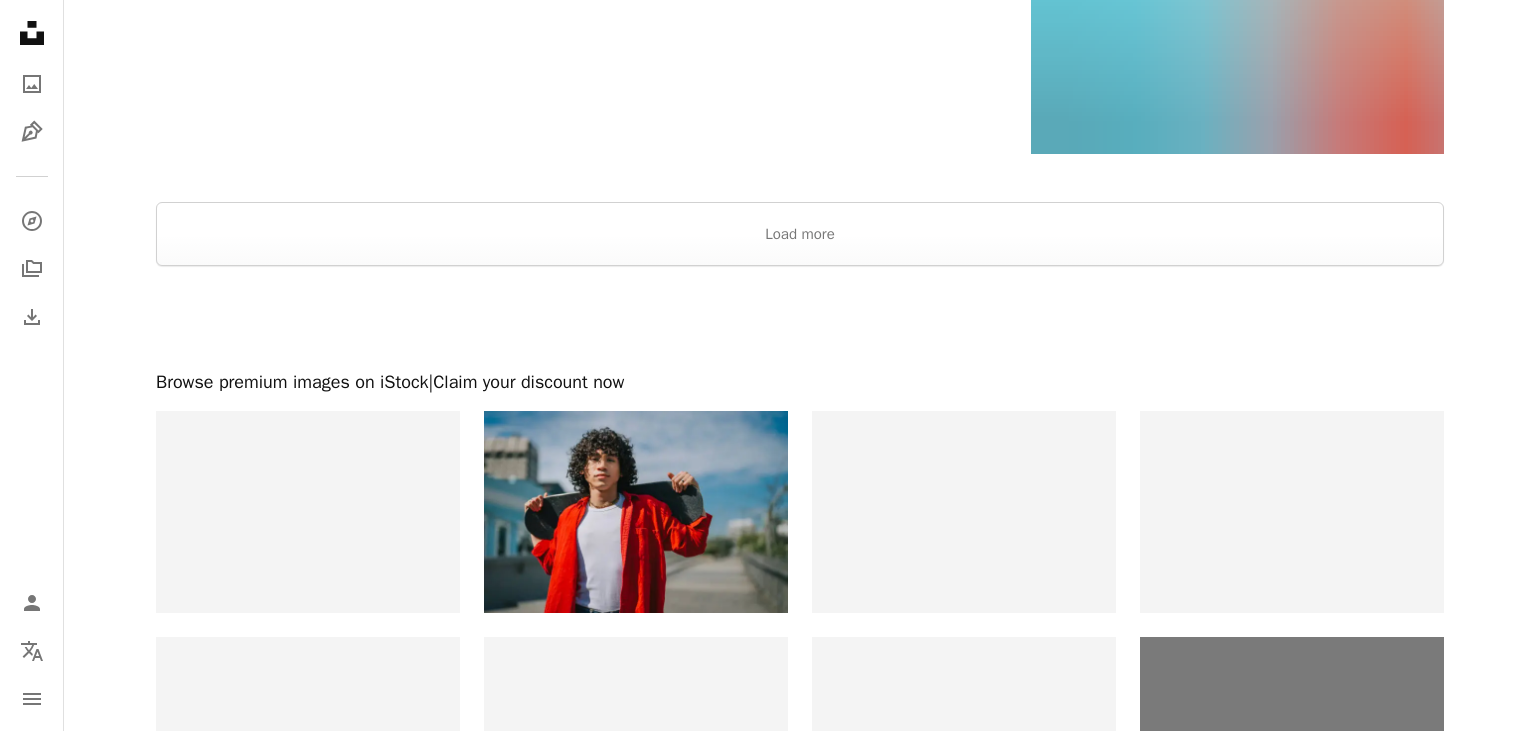 scroll, scrollTop: 4560, scrollLeft: 0, axis: vertical 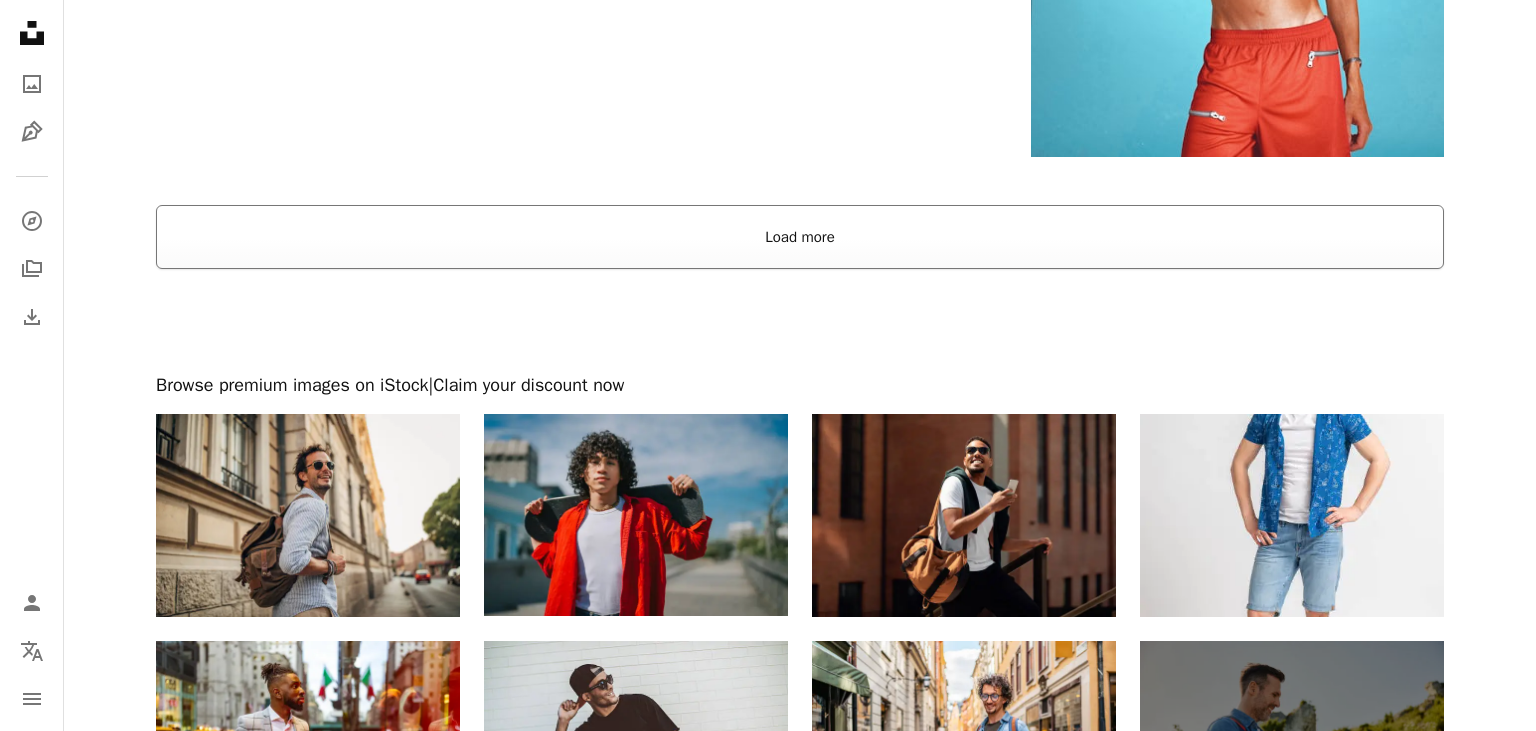 click on "Load more" at bounding box center [800, 237] 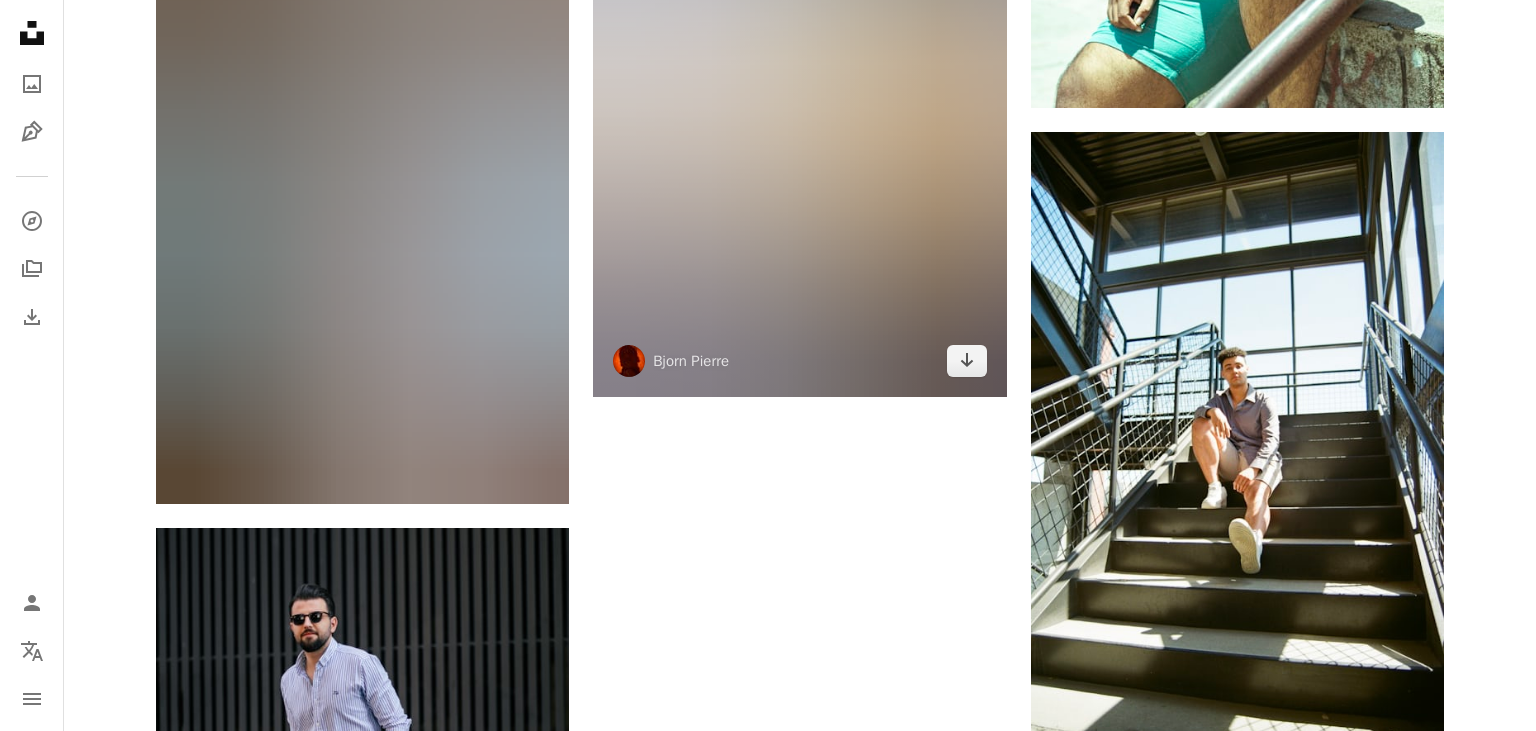 scroll, scrollTop: 24952, scrollLeft: 0, axis: vertical 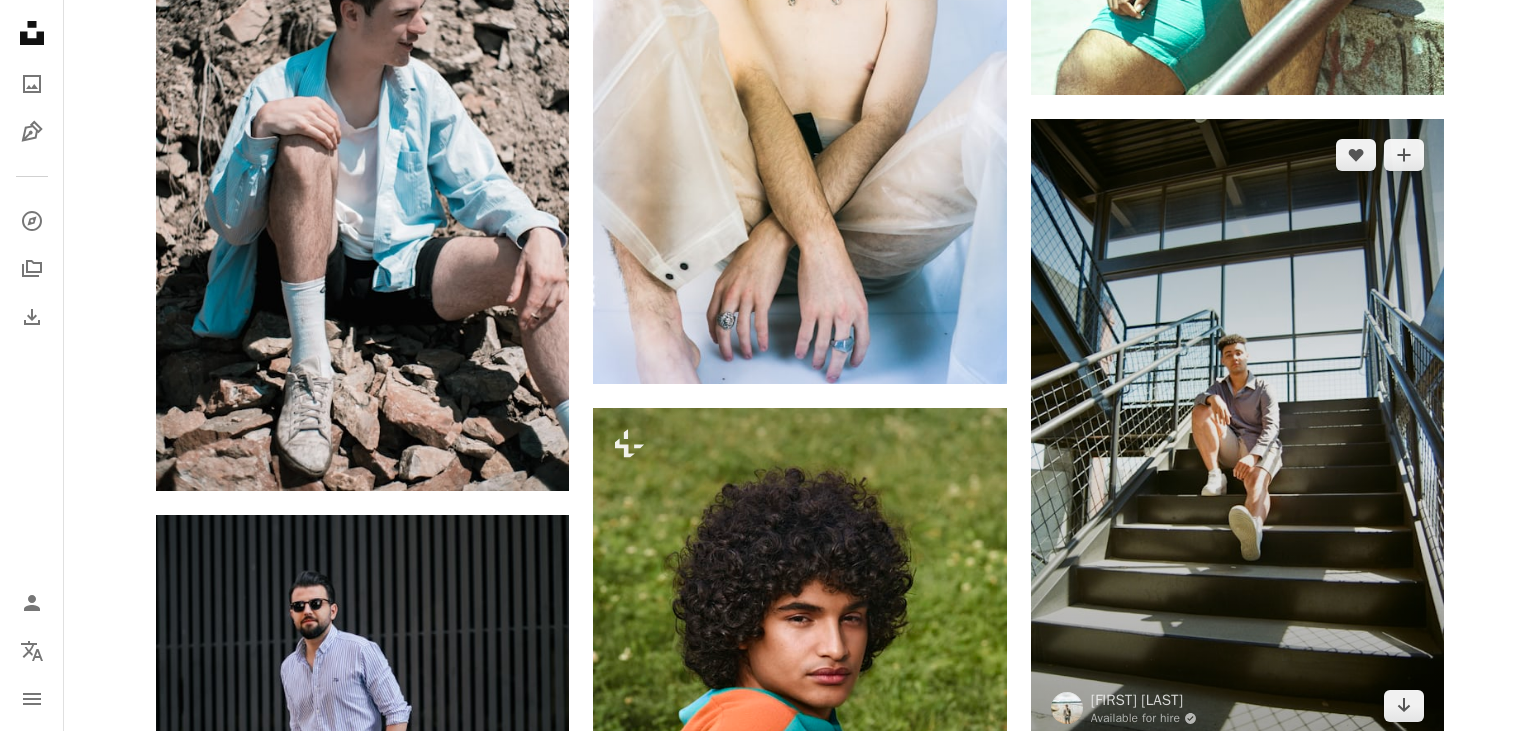 click at bounding box center (1237, 430) 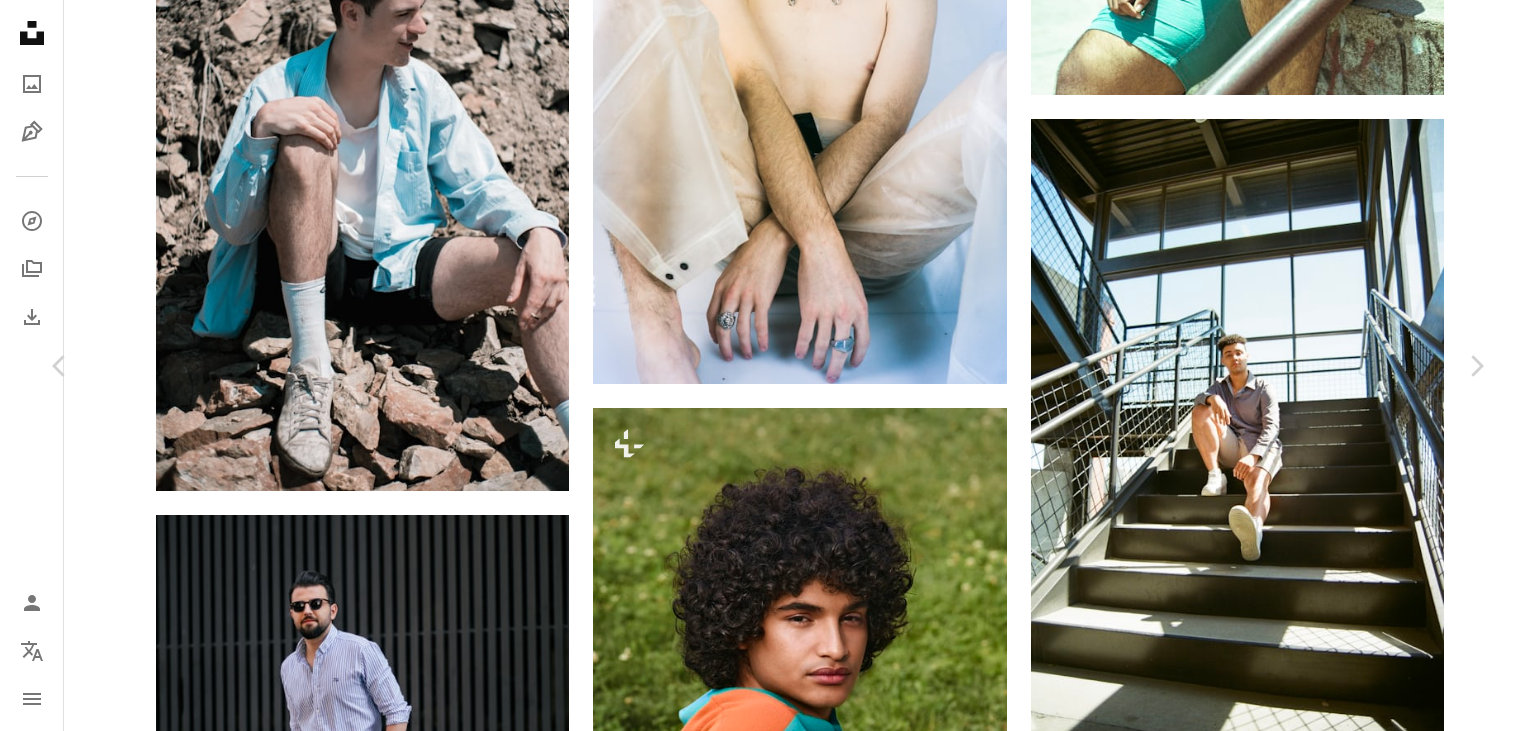 click on "An X shape Chevron left Chevron right [FIRST] [LAST] Available for hire A checkmark inside of a circle A heart A plus sign Download free Chevron down Zoom in Views 15,886 Downloads 78 A forward-right arrow Share Info icon Info More Actions A map marker [CITY], [STATE], [COUNTRY] Calendar outlined Published on  June 18, 2022 Camera NORITSU KOKI, EZ Controller Safety Free to use under the  Unsplash License mens fashion film photography portrait photography film camera summer aesthetic mens clothing kodak film air force 1 nikes mens portrait human clothing usa shoe apparel staircase footwear shorts railing [CITY] Free stock photos Browse premium related images on iStock  |  Save 20% with code UNSPLASH20 View more on iStock  ↗ Related images A heart A plus sign [FIRST] [LAST] Arrow pointing down A heart A plus sign [FIRST] [LAST] Available for hire A checkmark inside of a circle Arrow pointing down Plus sign for Unsplash+ A heart A plus sign [FIRST] [LAST] For  Unsplash+ A lock Download A heart A plus sign [FIRST] [LAST] For  Unsplash+ A lock Download A heart A plus sign" at bounding box center [768, 5713] 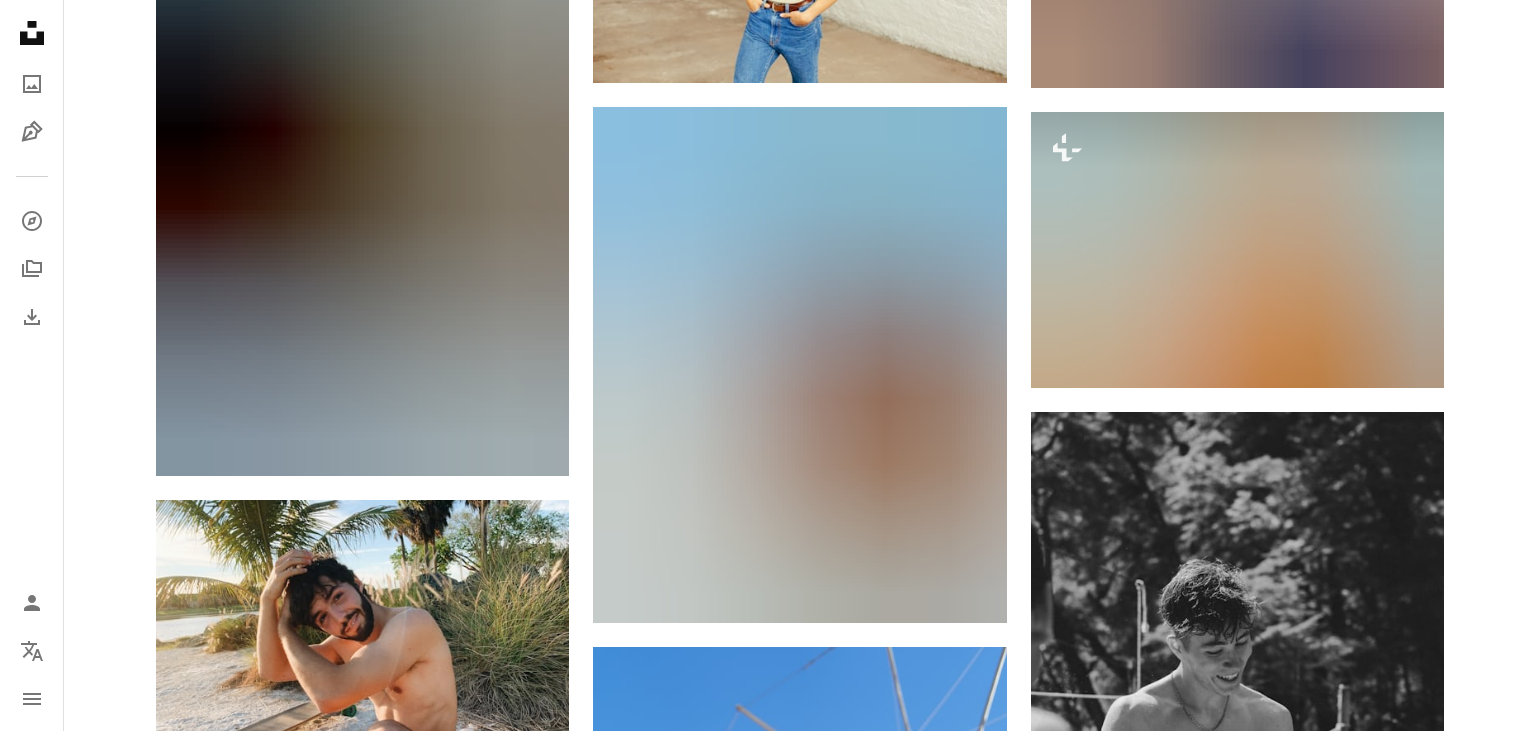 scroll, scrollTop: 28628, scrollLeft: 0, axis: vertical 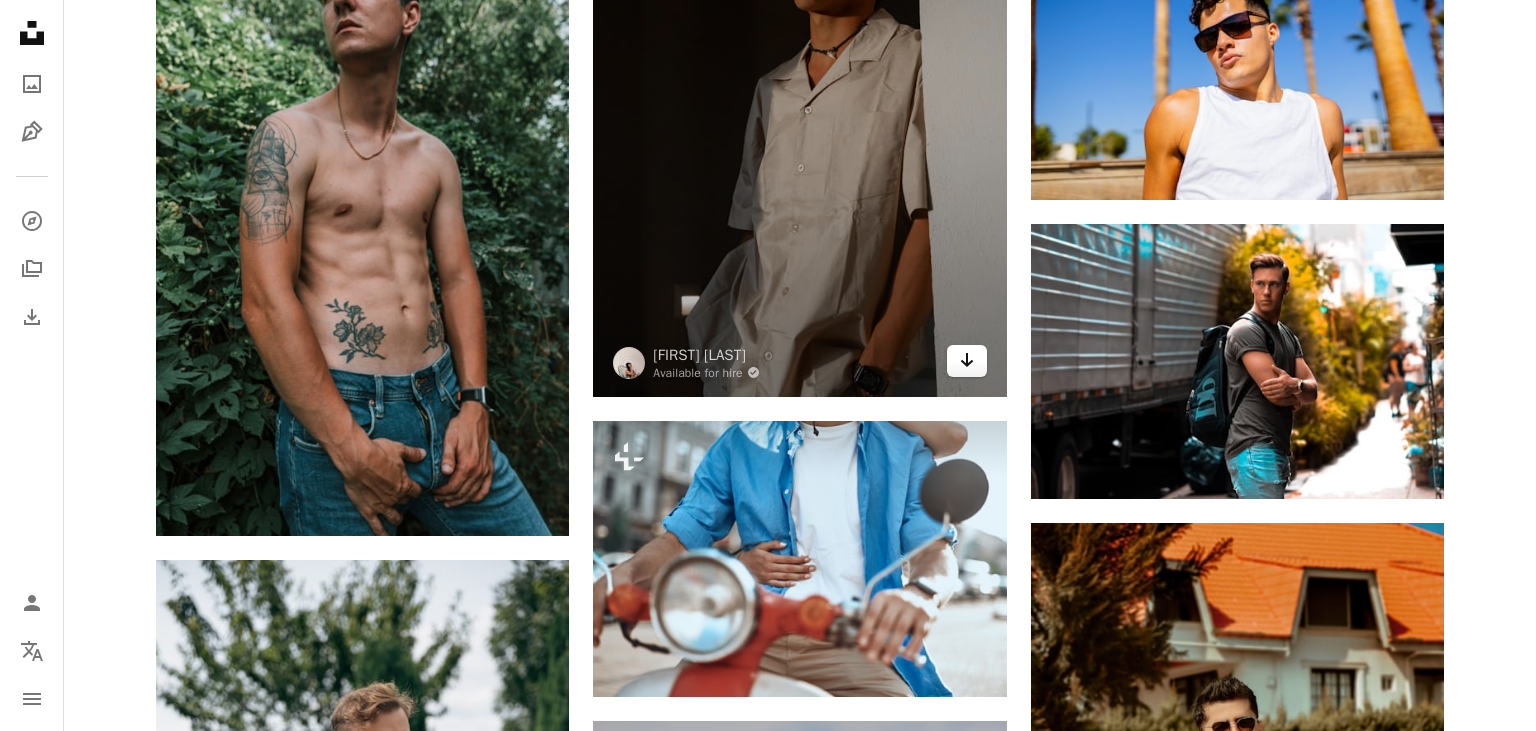 click 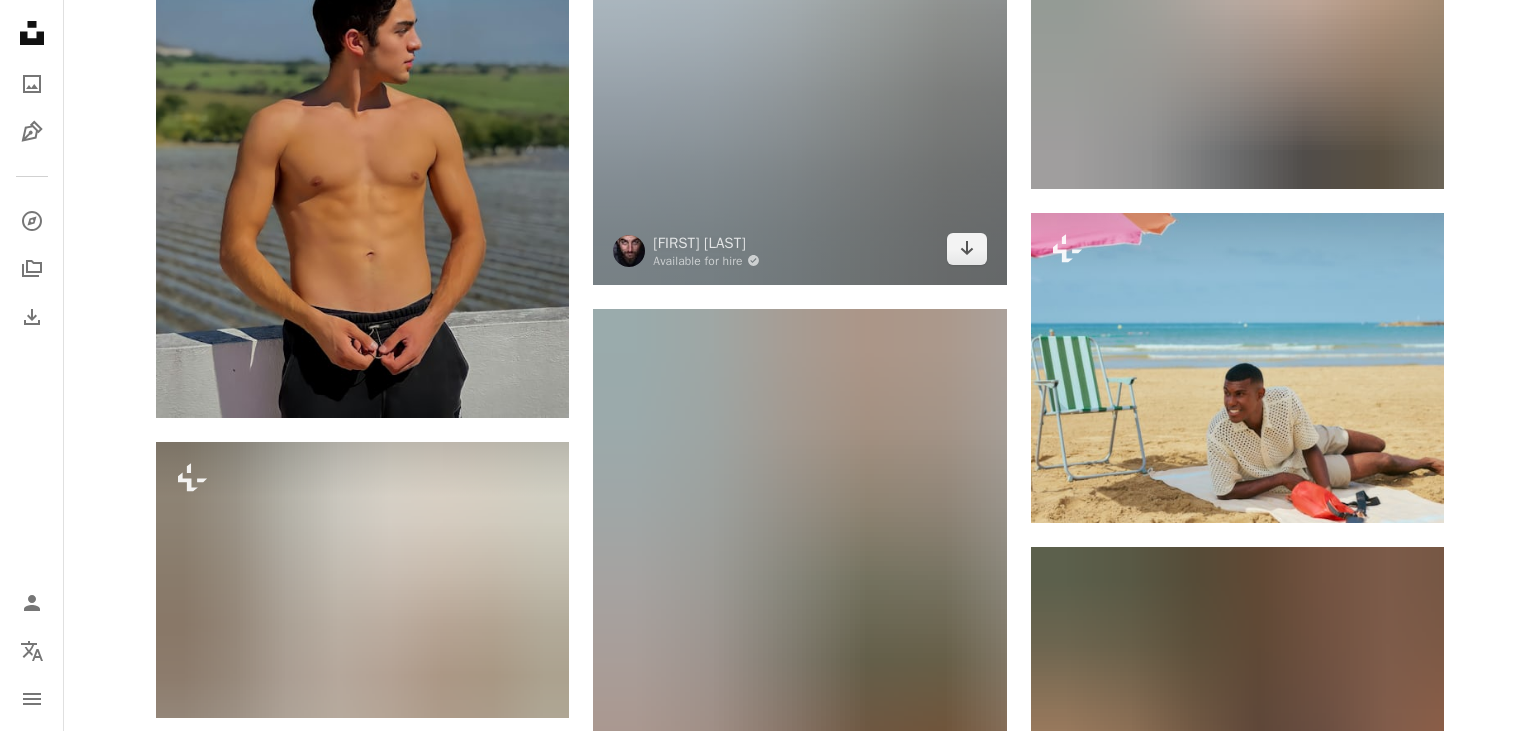 scroll, scrollTop: 38582, scrollLeft: 0, axis: vertical 